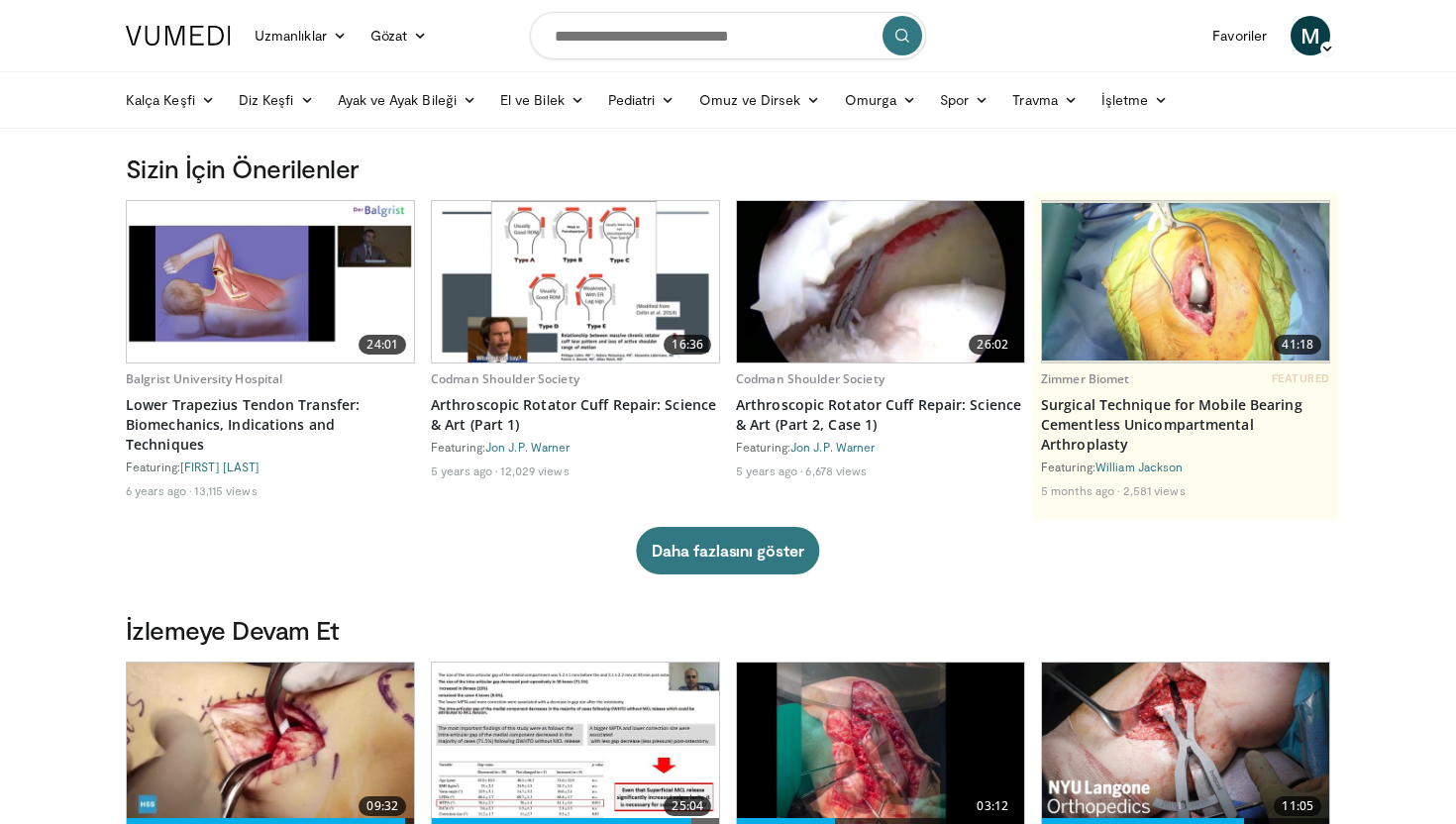 scroll, scrollTop: 0, scrollLeft: 0, axis: both 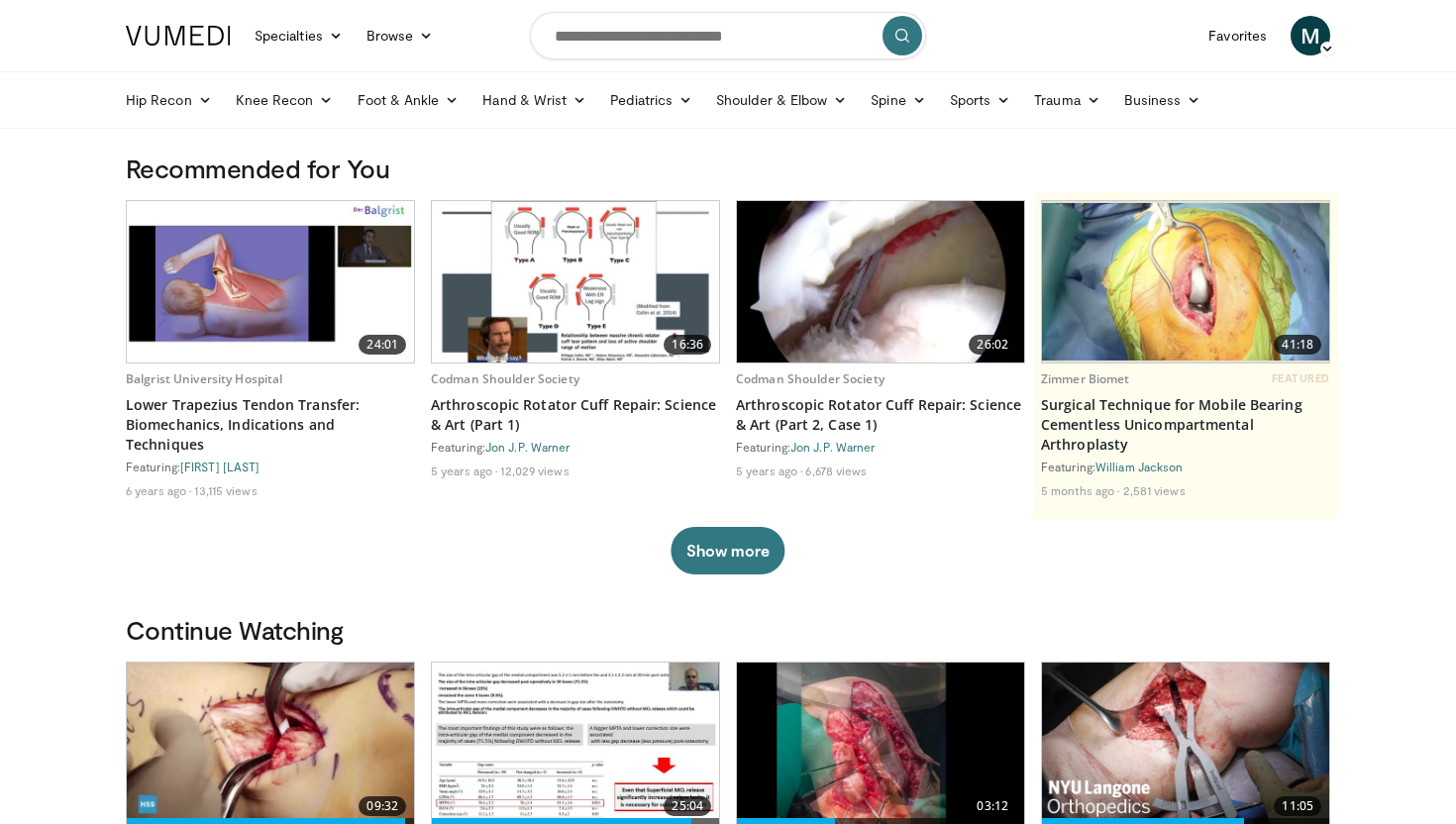 click on "Hip Recon
Hip Arthroplasty
Revision Hip Arthroplasty
Hip Preservation
Knee Recon
Knee Arthroplasty
Revision Knee Arthroplasty
Knee Preservation
Foot & Ankle
Forefoot
Midfoot
Hindfoot
Ankle
Hand & Wrist
Hip" at bounding box center [728, 100] 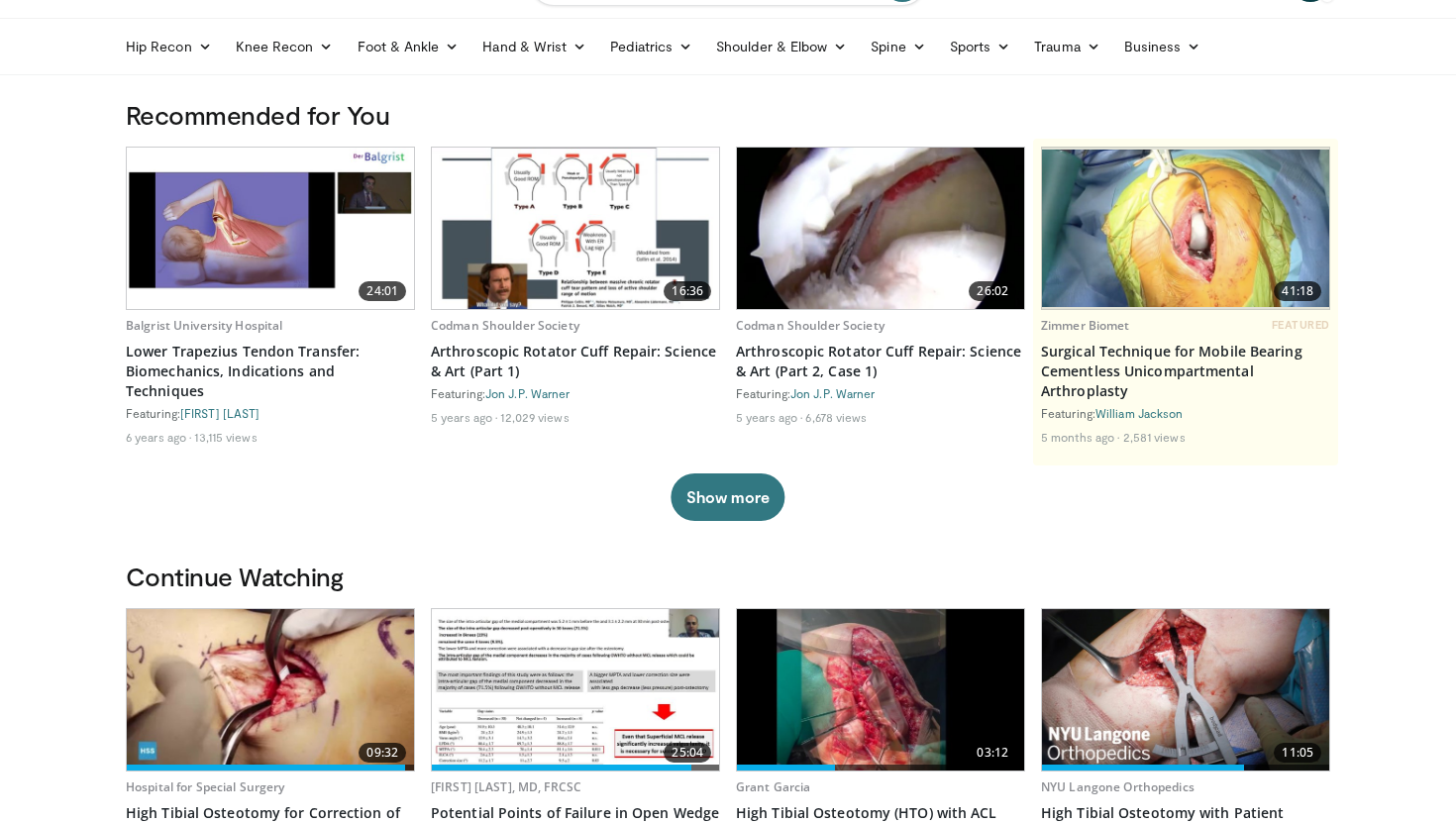 scroll, scrollTop: 52, scrollLeft: 0, axis: vertical 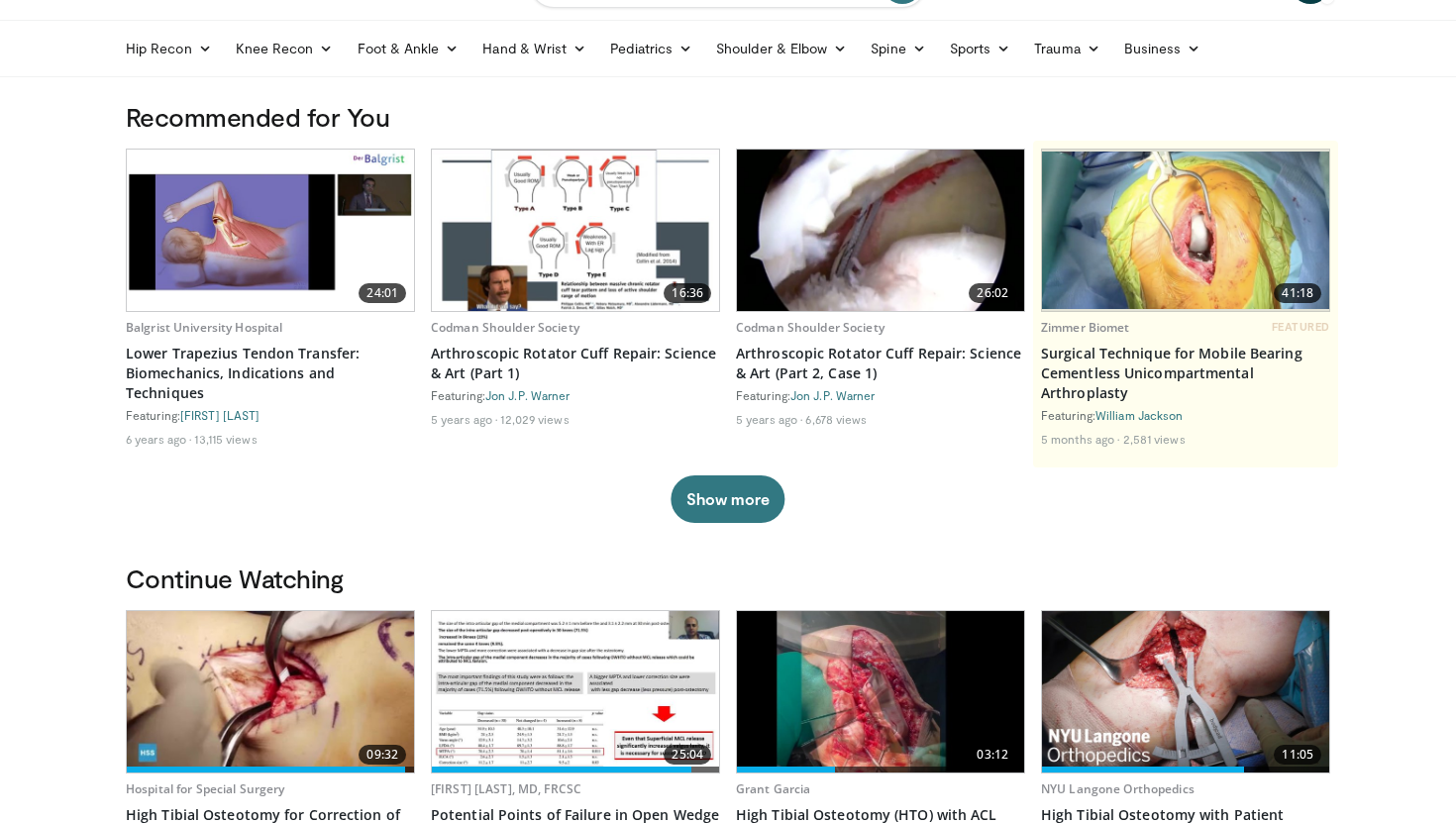 click at bounding box center [1186, 230] 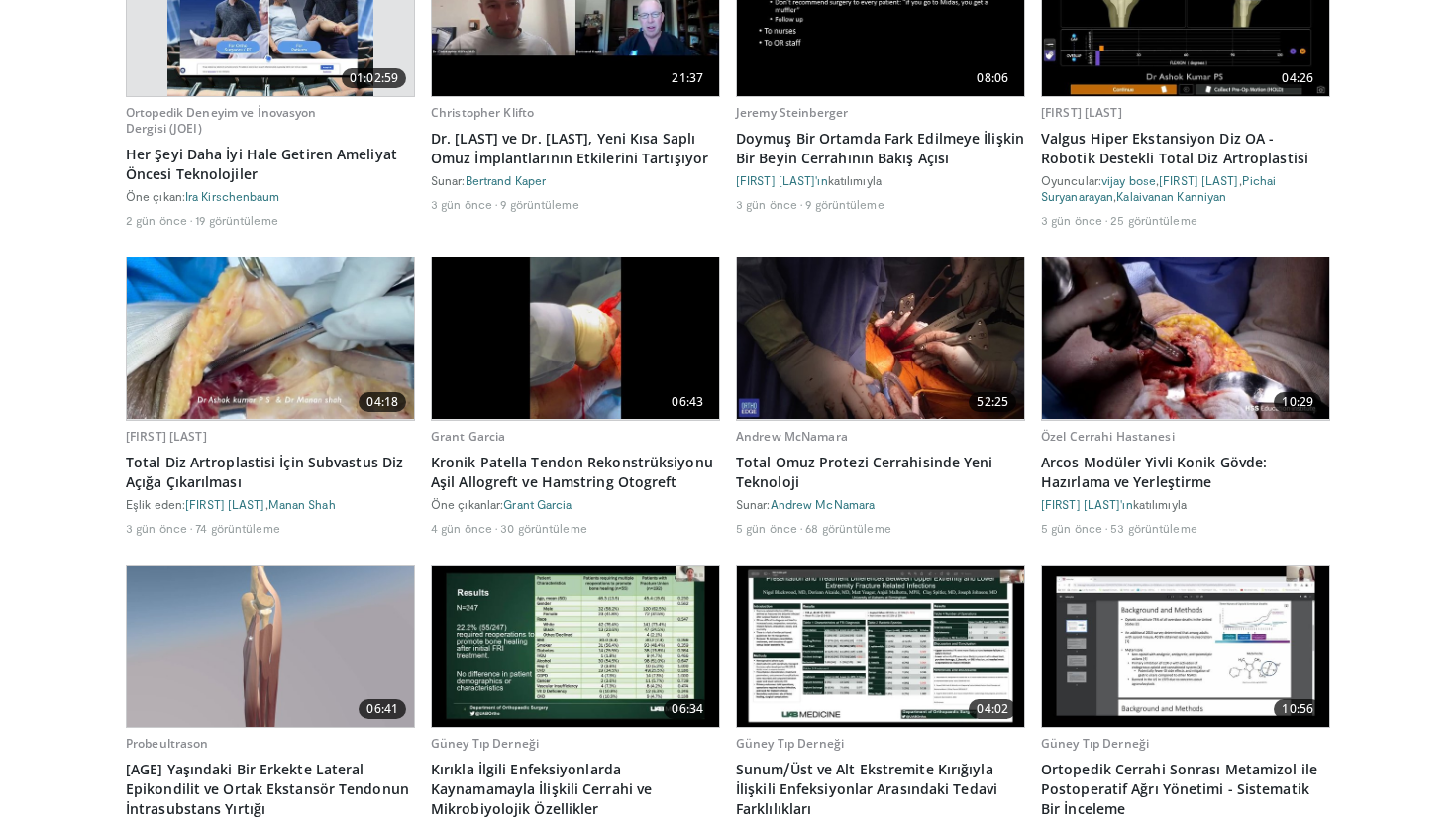 scroll, scrollTop: 1162, scrollLeft: 0, axis: vertical 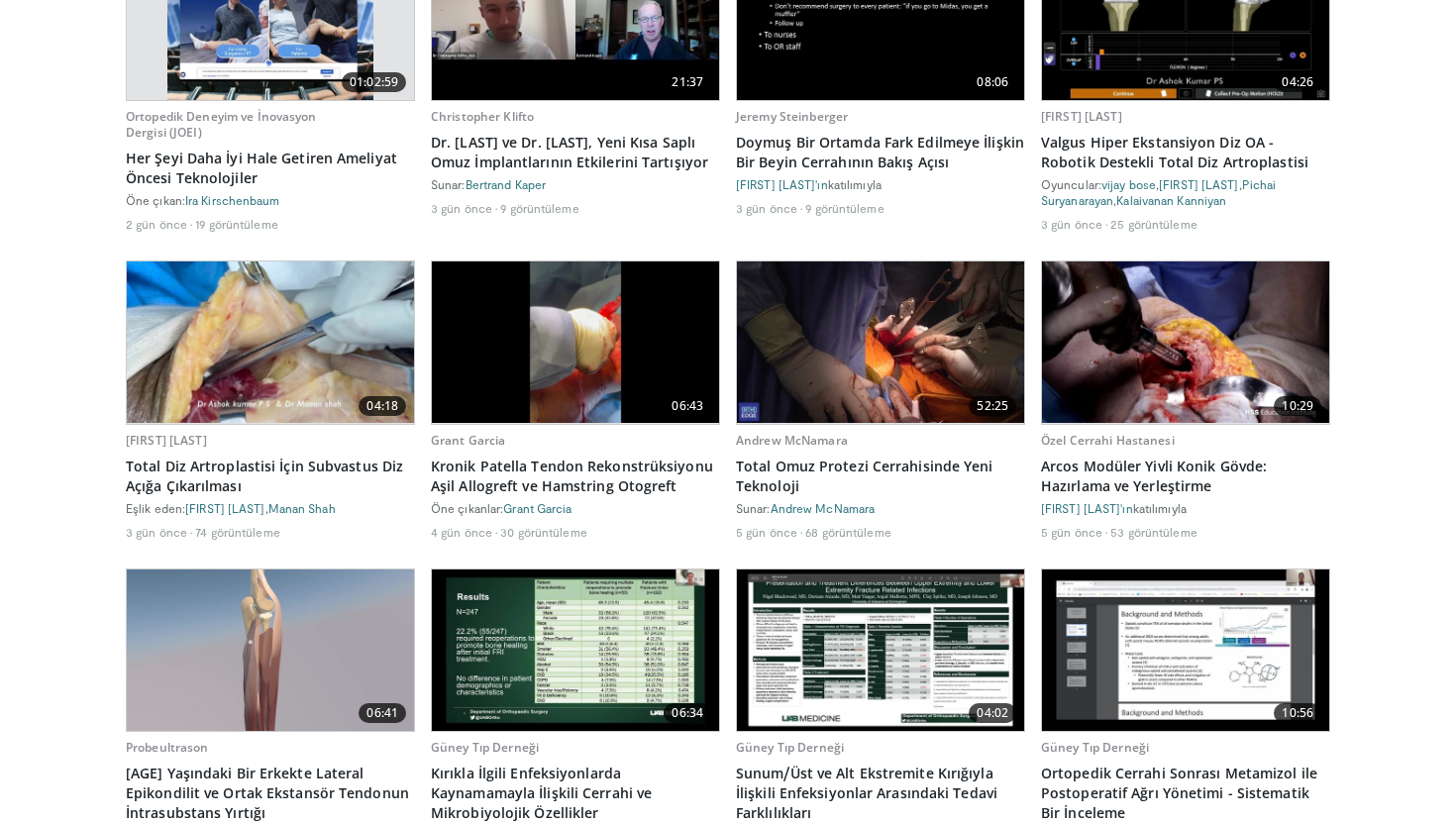 click at bounding box center [881, 342] 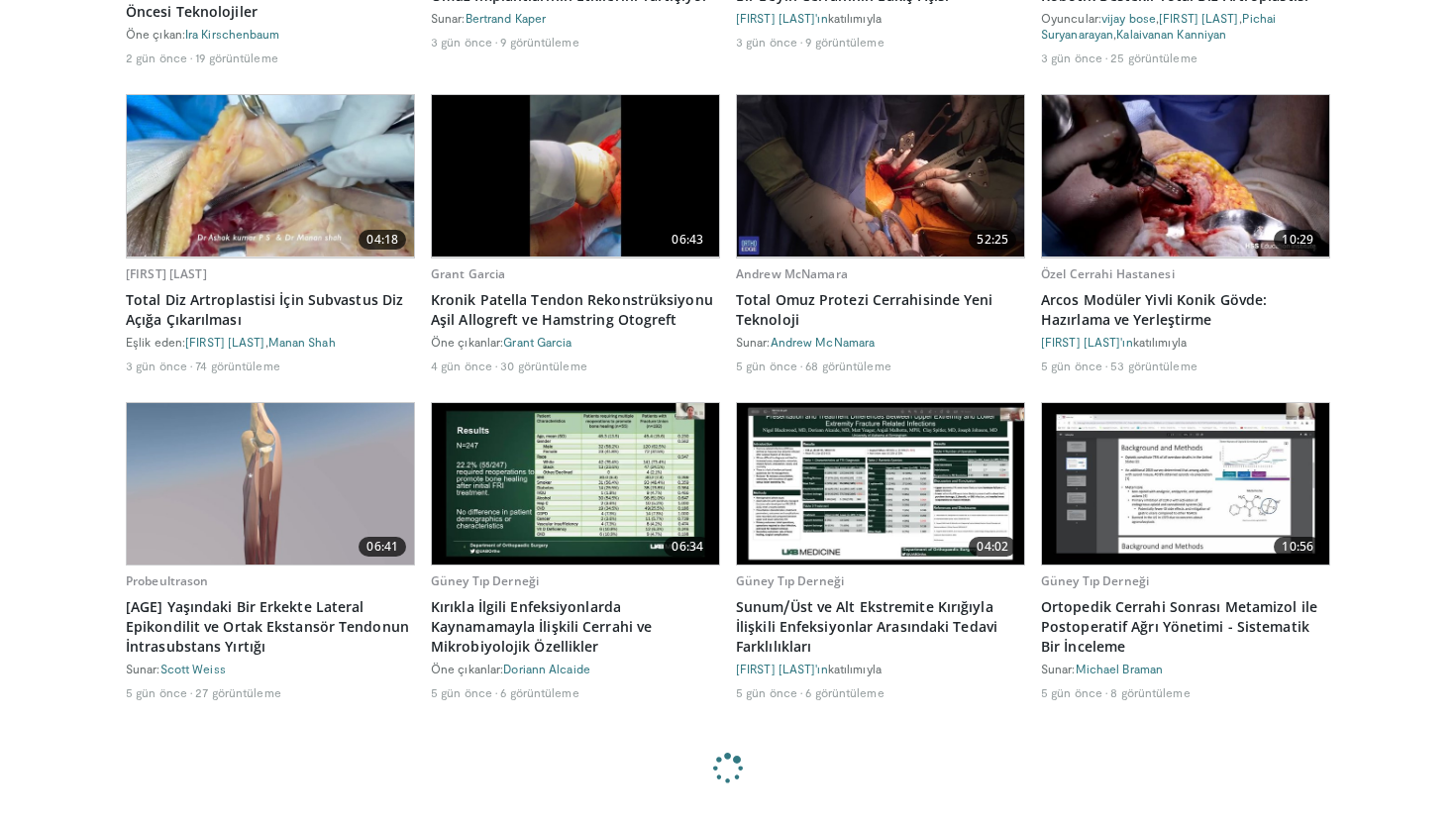 scroll, scrollTop: 1550, scrollLeft: 0, axis: vertical 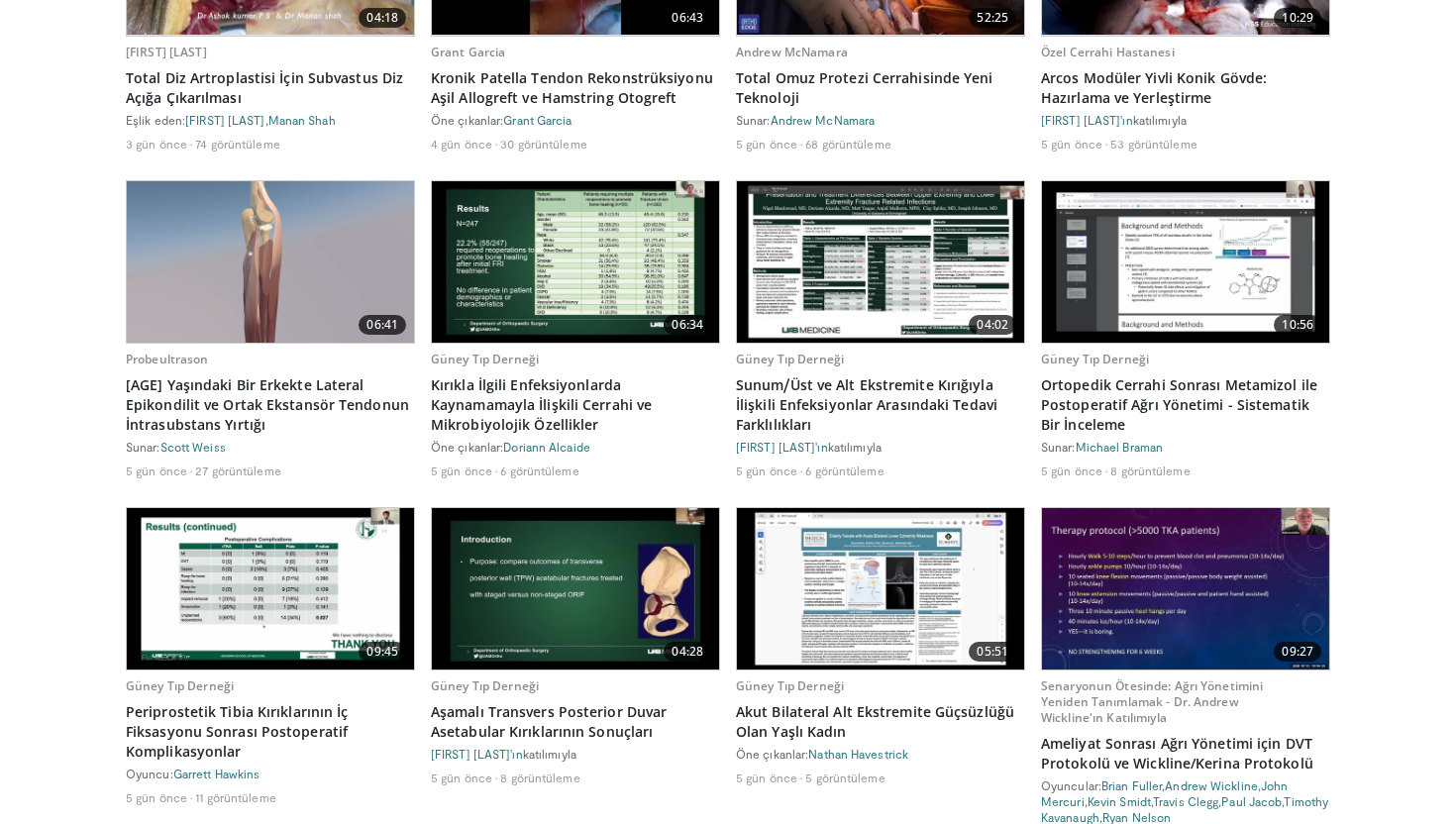 click at bounding box center [575, 261] 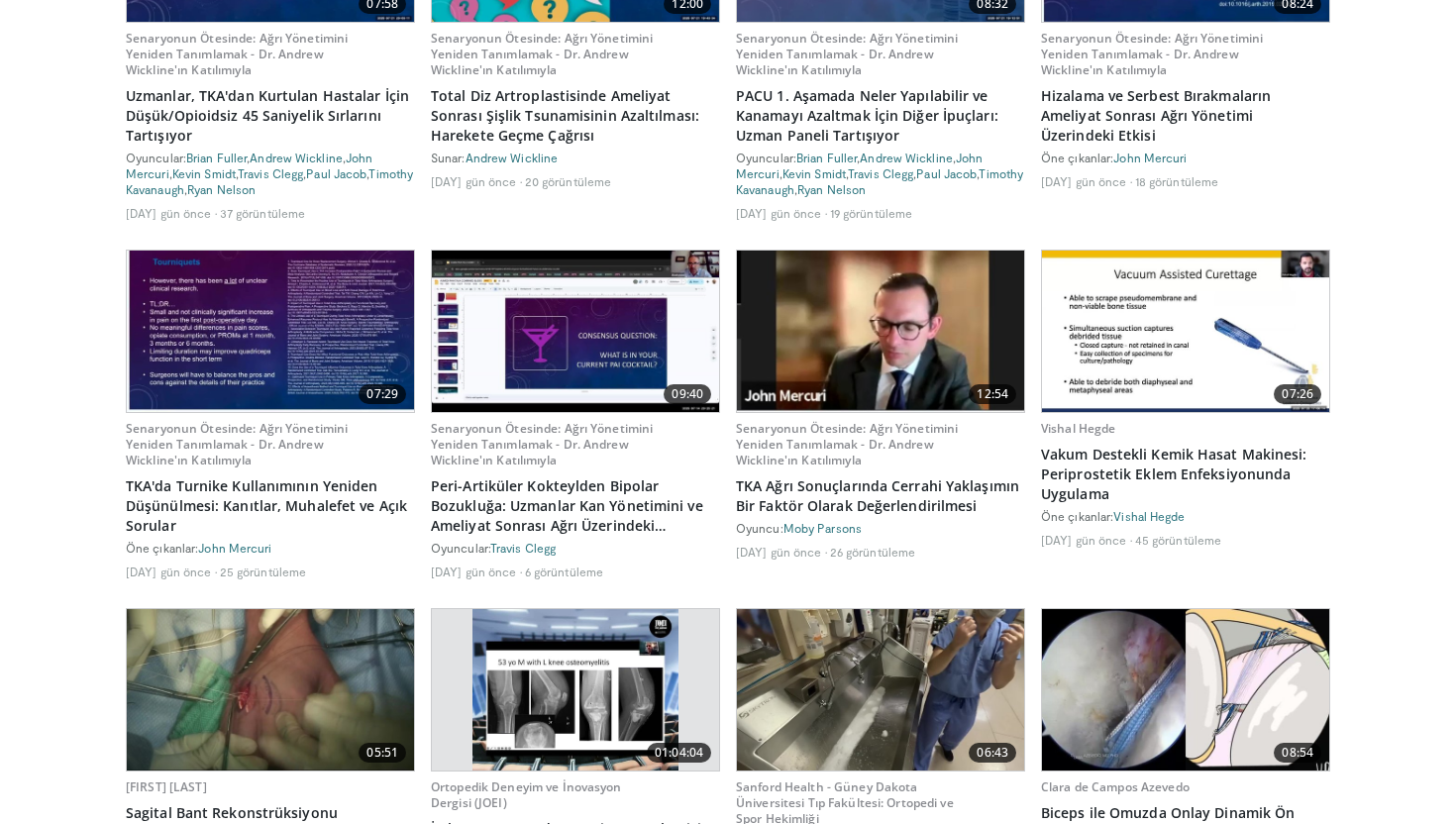 scroll, scrollTop: 2566, scrollLeft: 0, axis: vertical 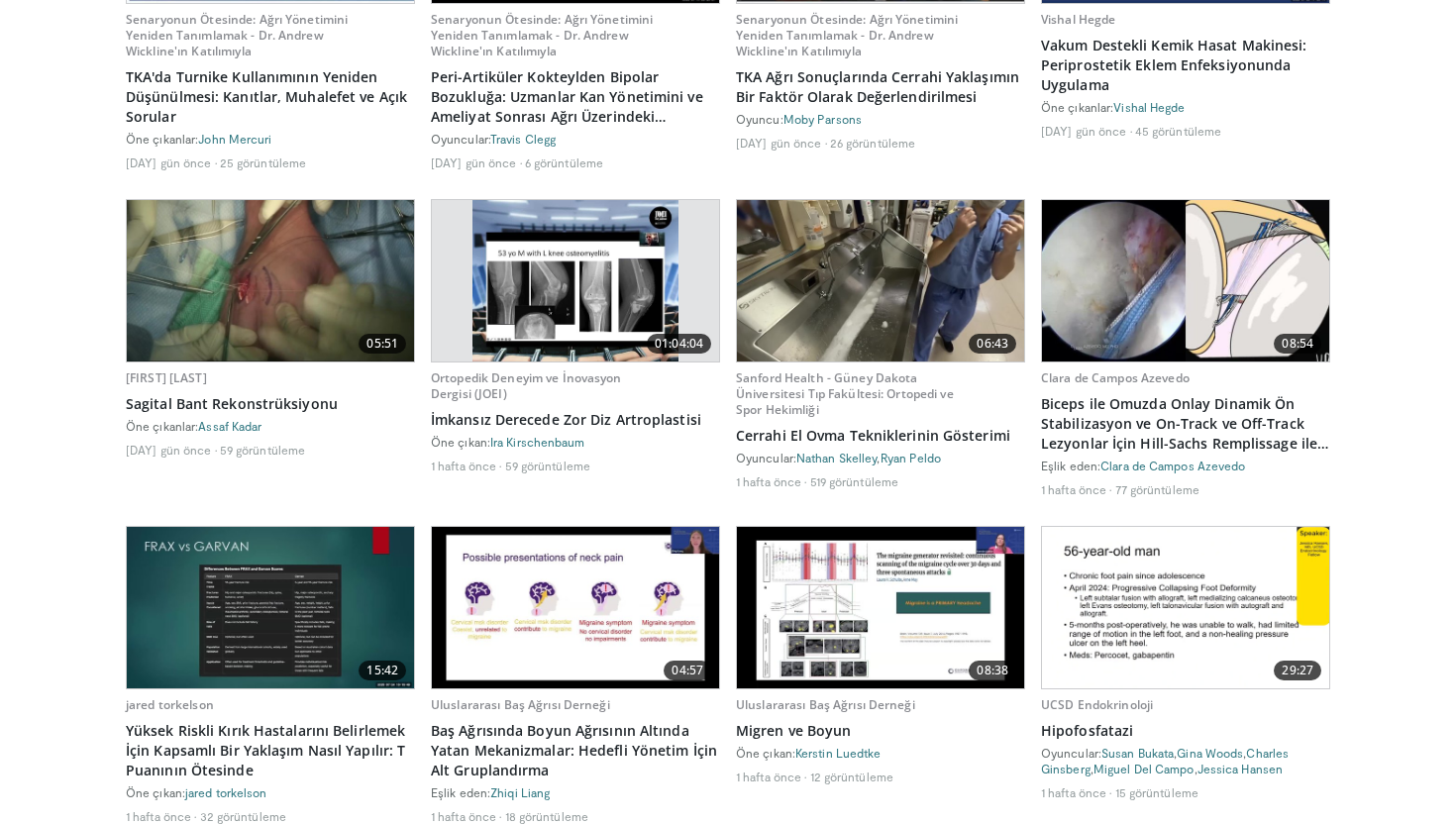 click at bounding box center [1186, 280] 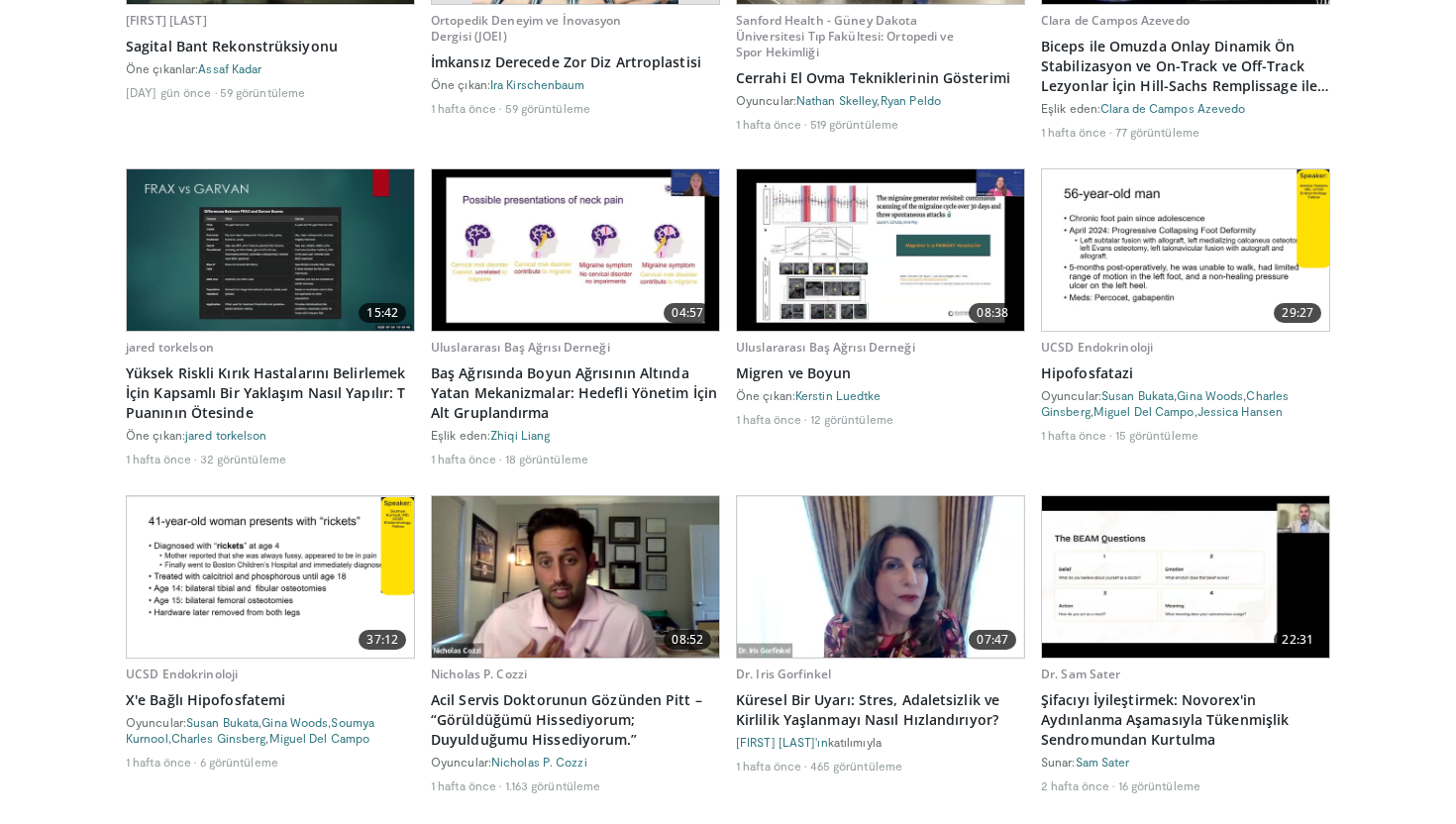 scroll, scrollTop: 3332, scrollLeft: 0, axis: vertical 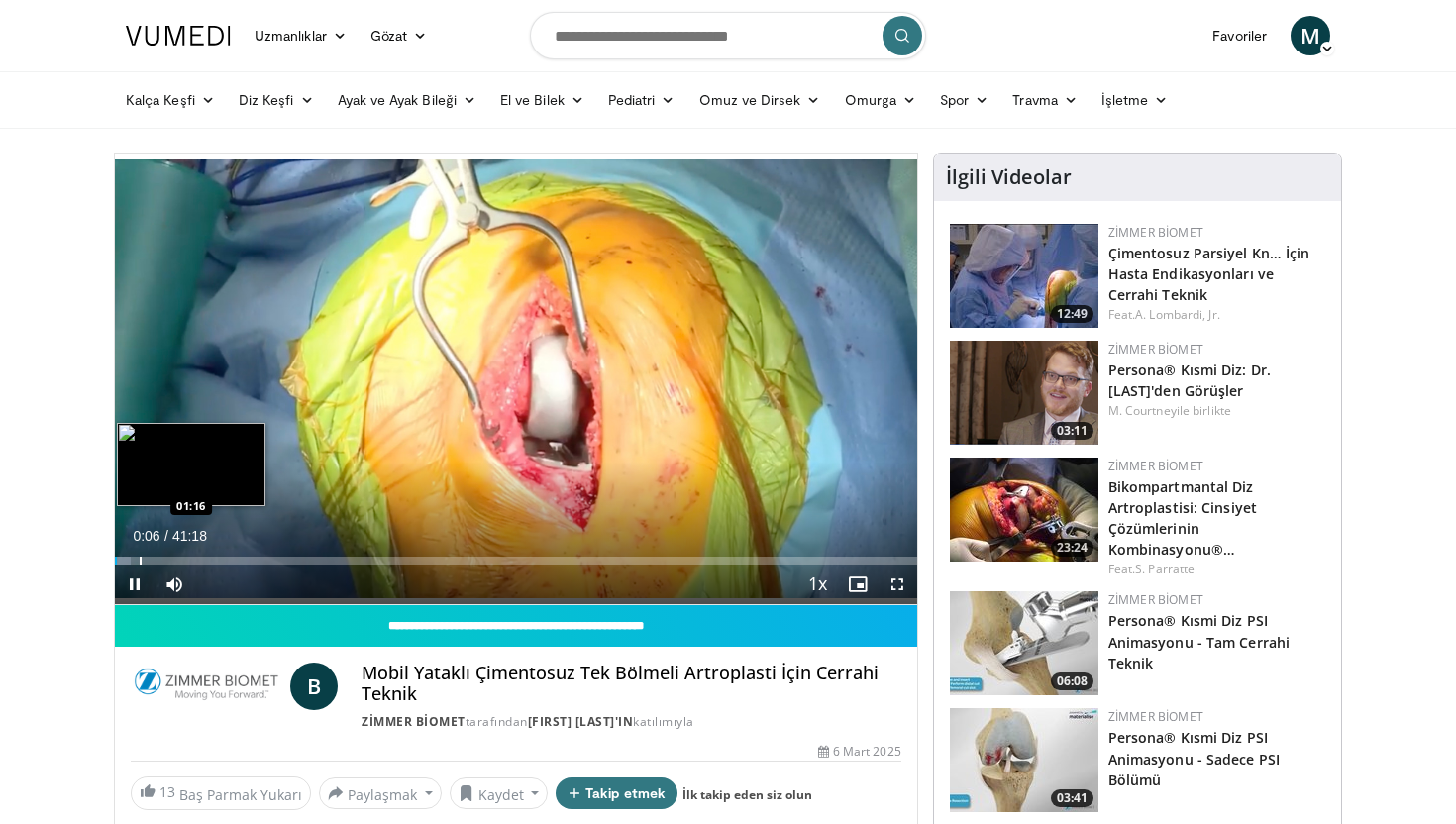 click on "Loaded :  2.00% 00:06 01:16" at bounding box center (516, 555) 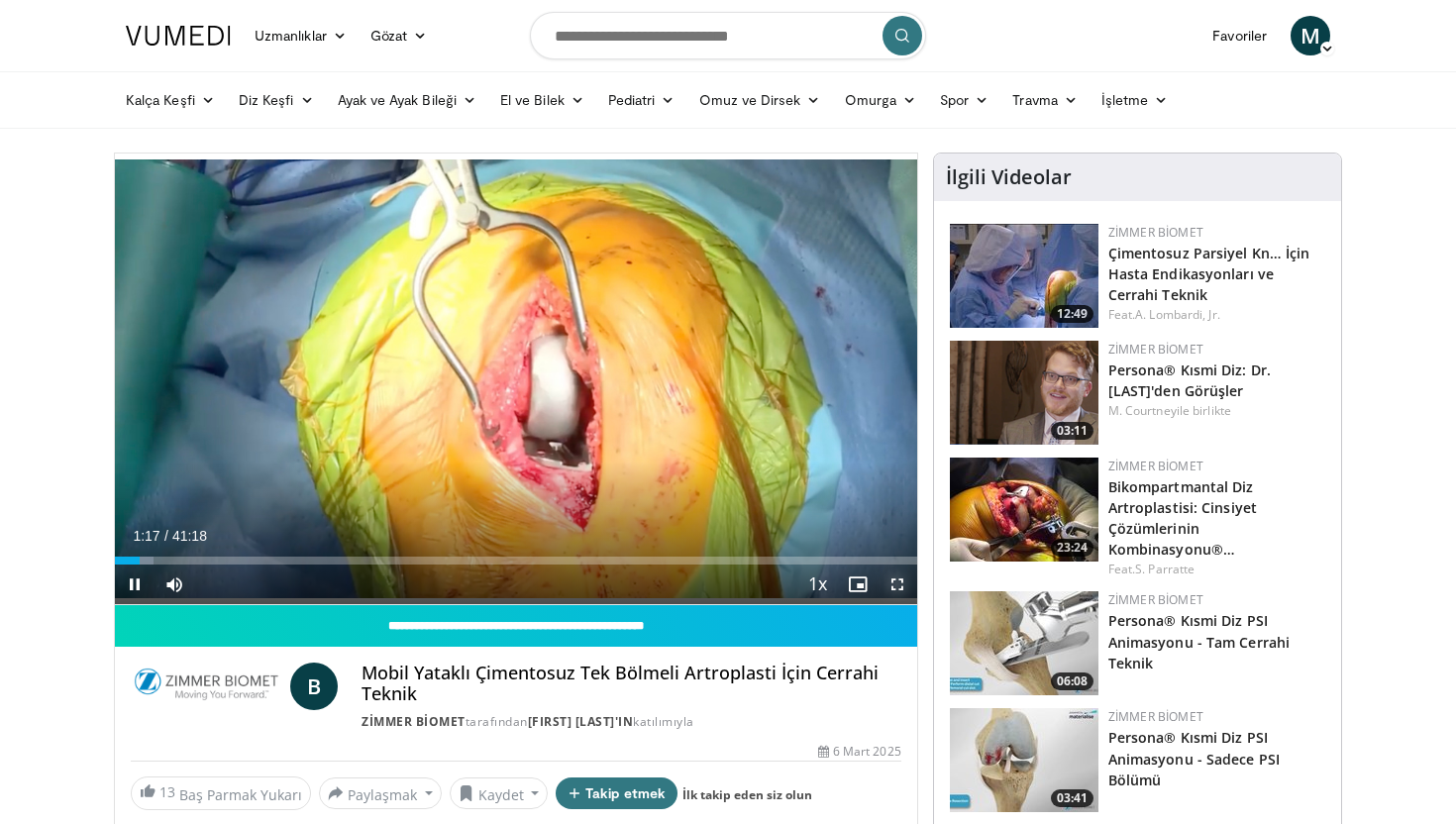 click at bounding box center (897, 584) 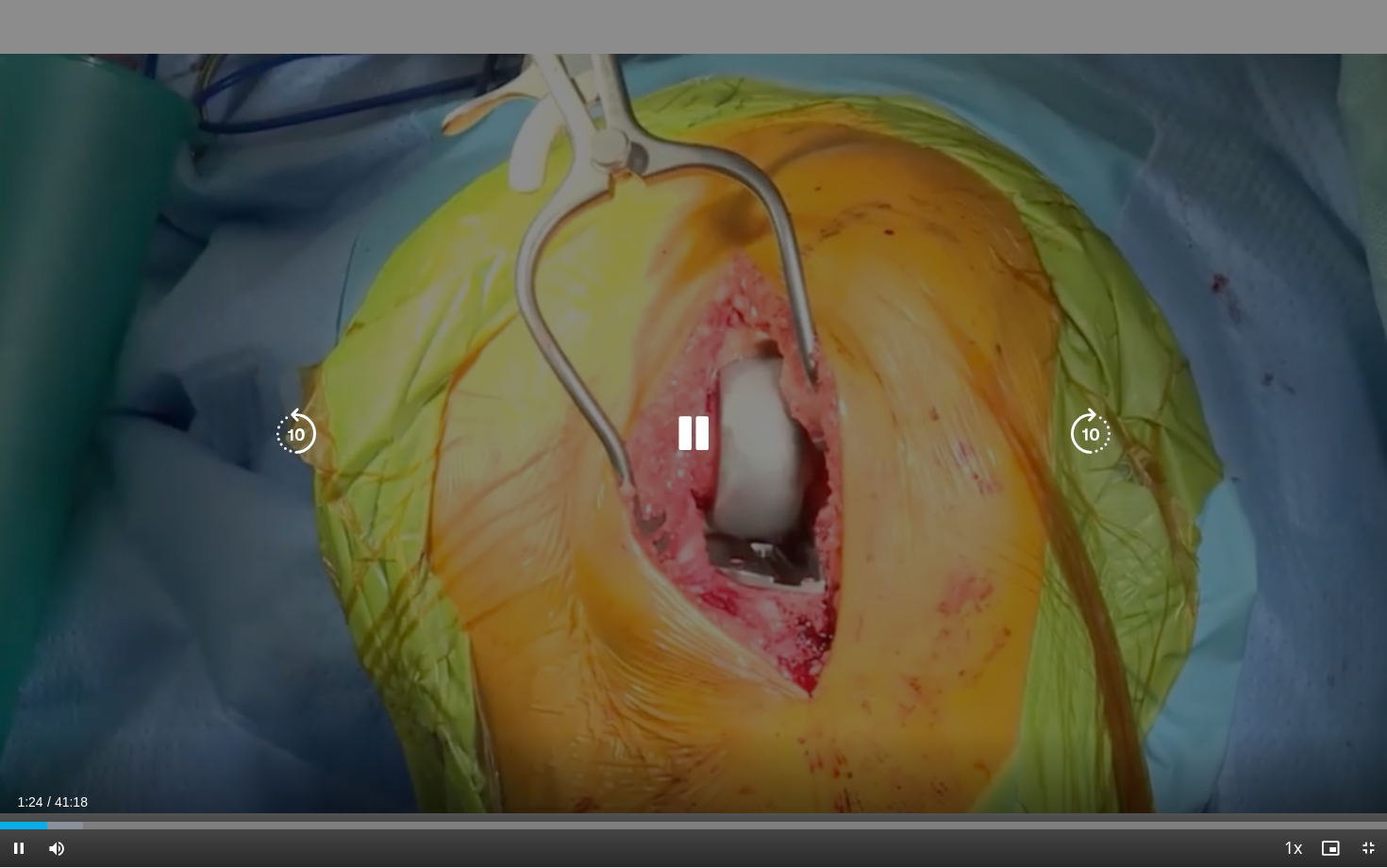 click on "10 seconds
Tap to unmute" at bounding box center (694, 433) 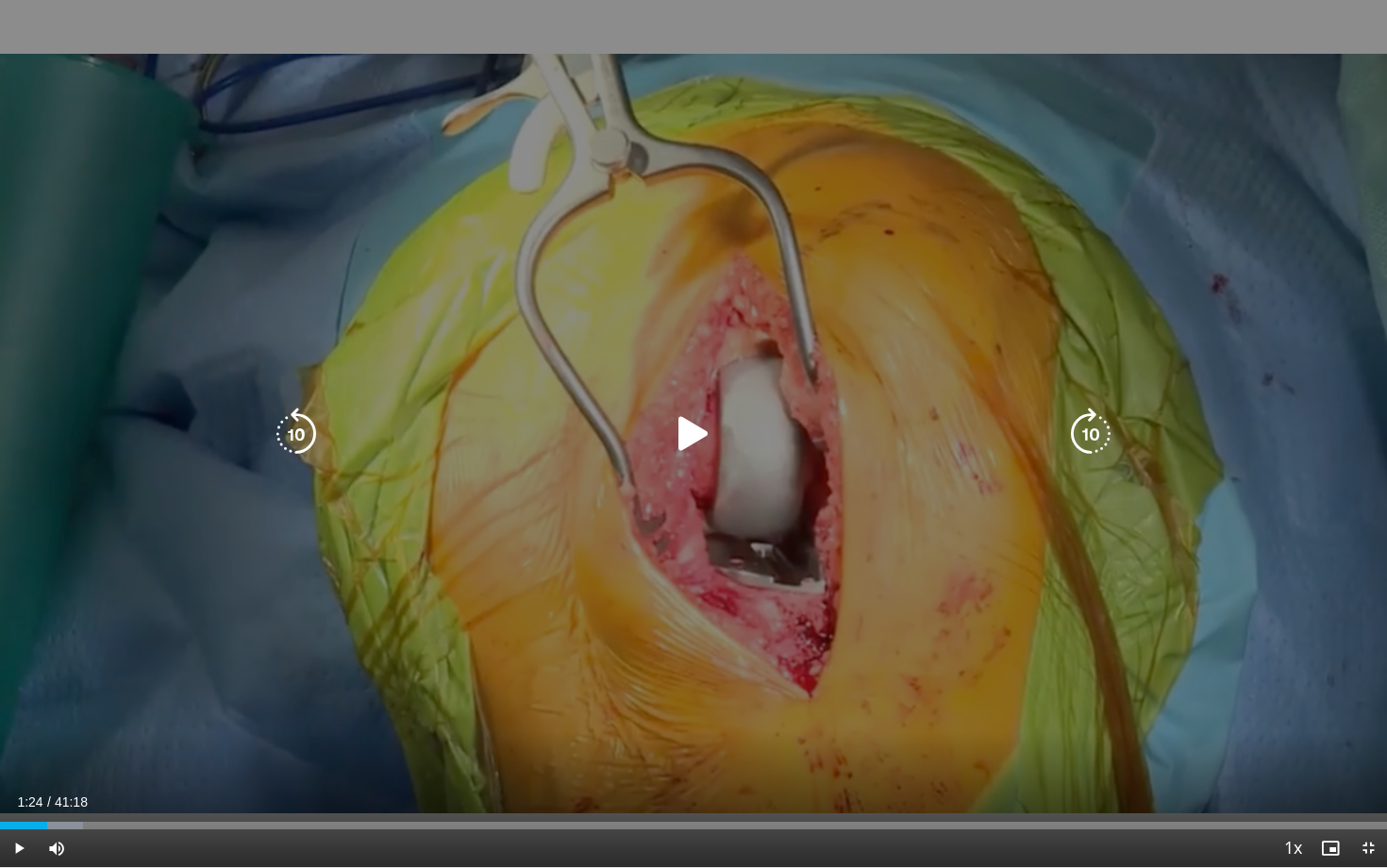click on "10 seconds
Tap to unmute" at bounding box center (694, 433) 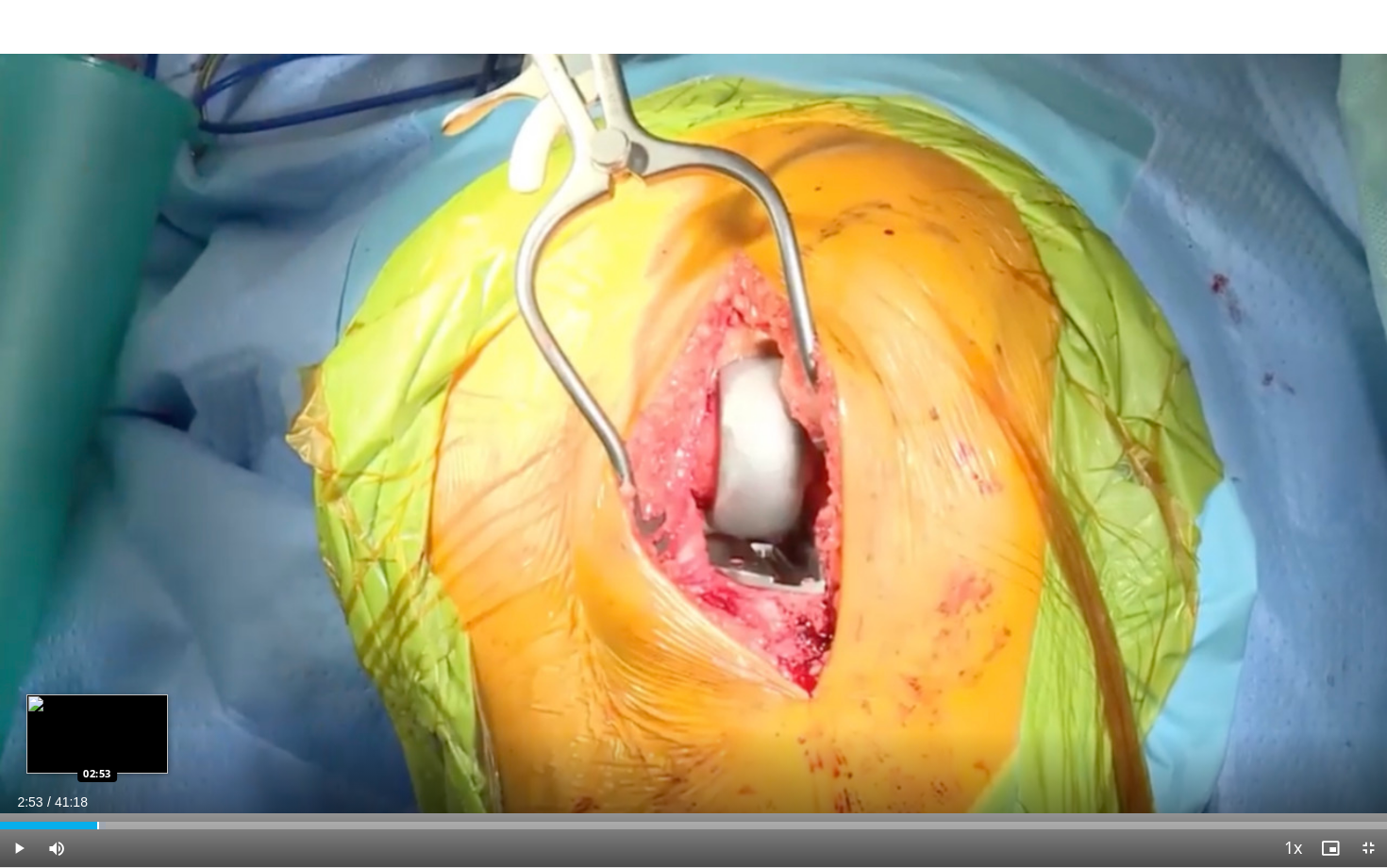 click at bounding box center (98, 826) 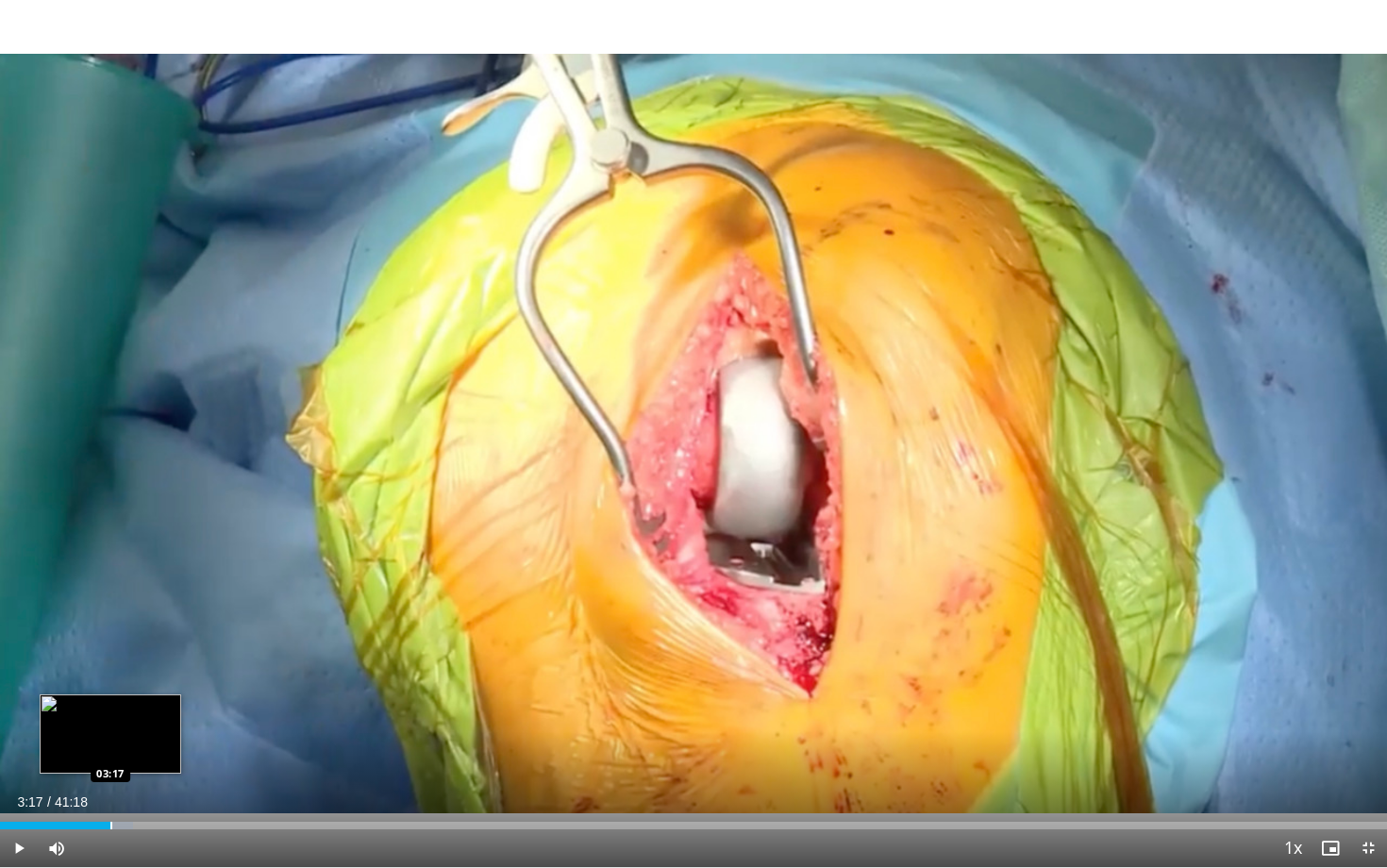 click at bounding box center (111, 826) 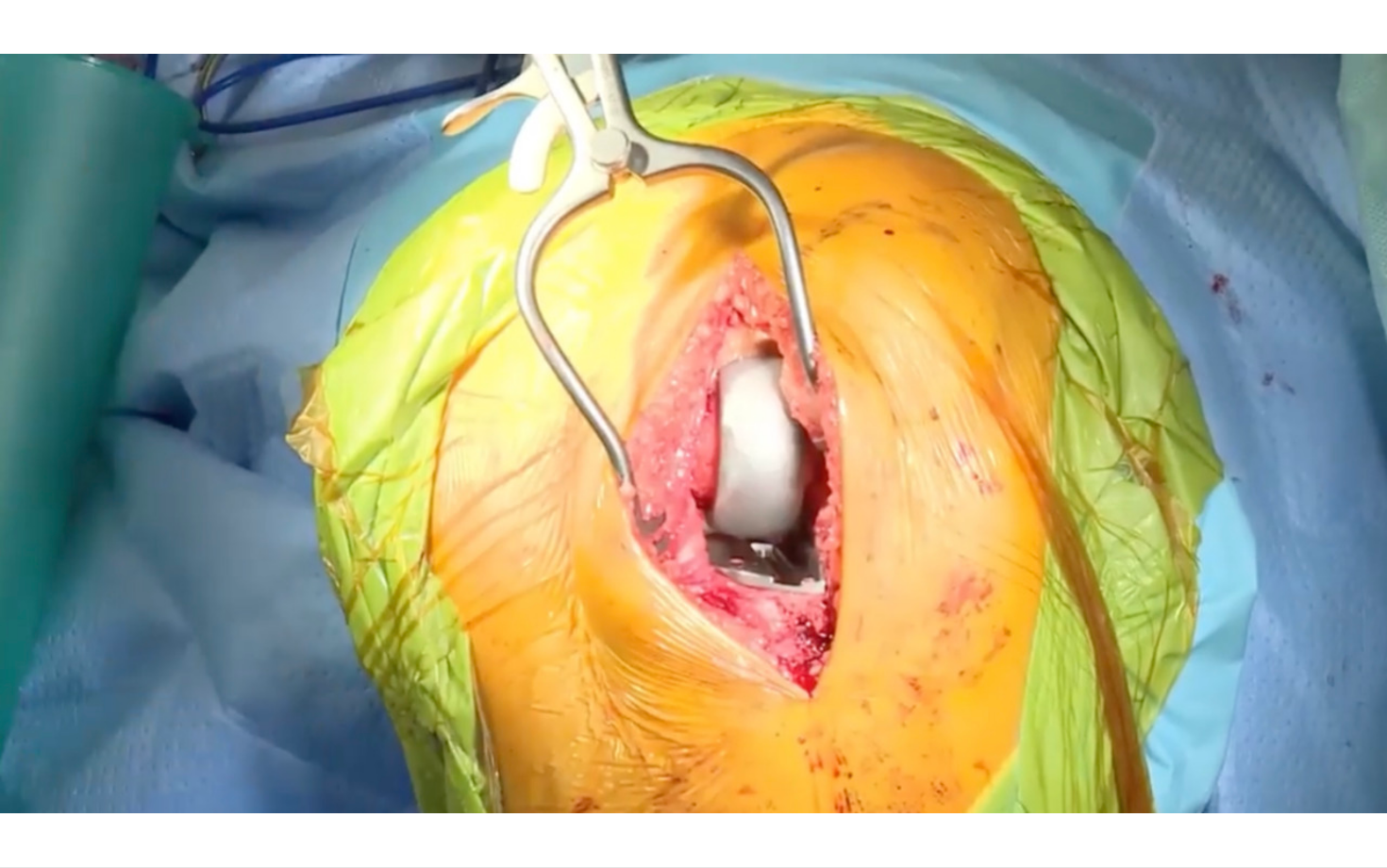 click on "530 seconds
Tap to unmute" at bounding box center [694, 433] 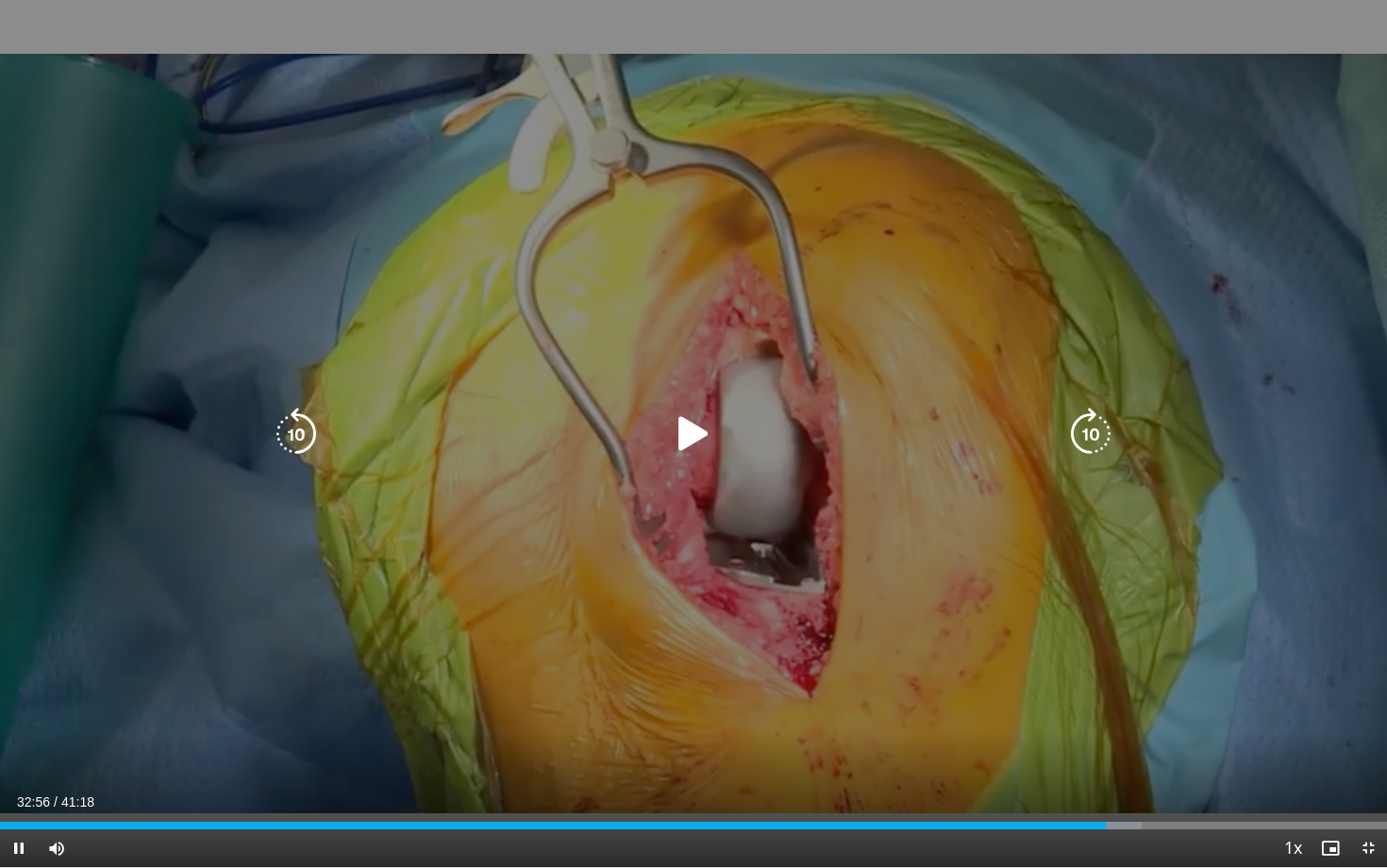 click on "530 seconds
Tap to unmute" at bounding box center (694, 433) 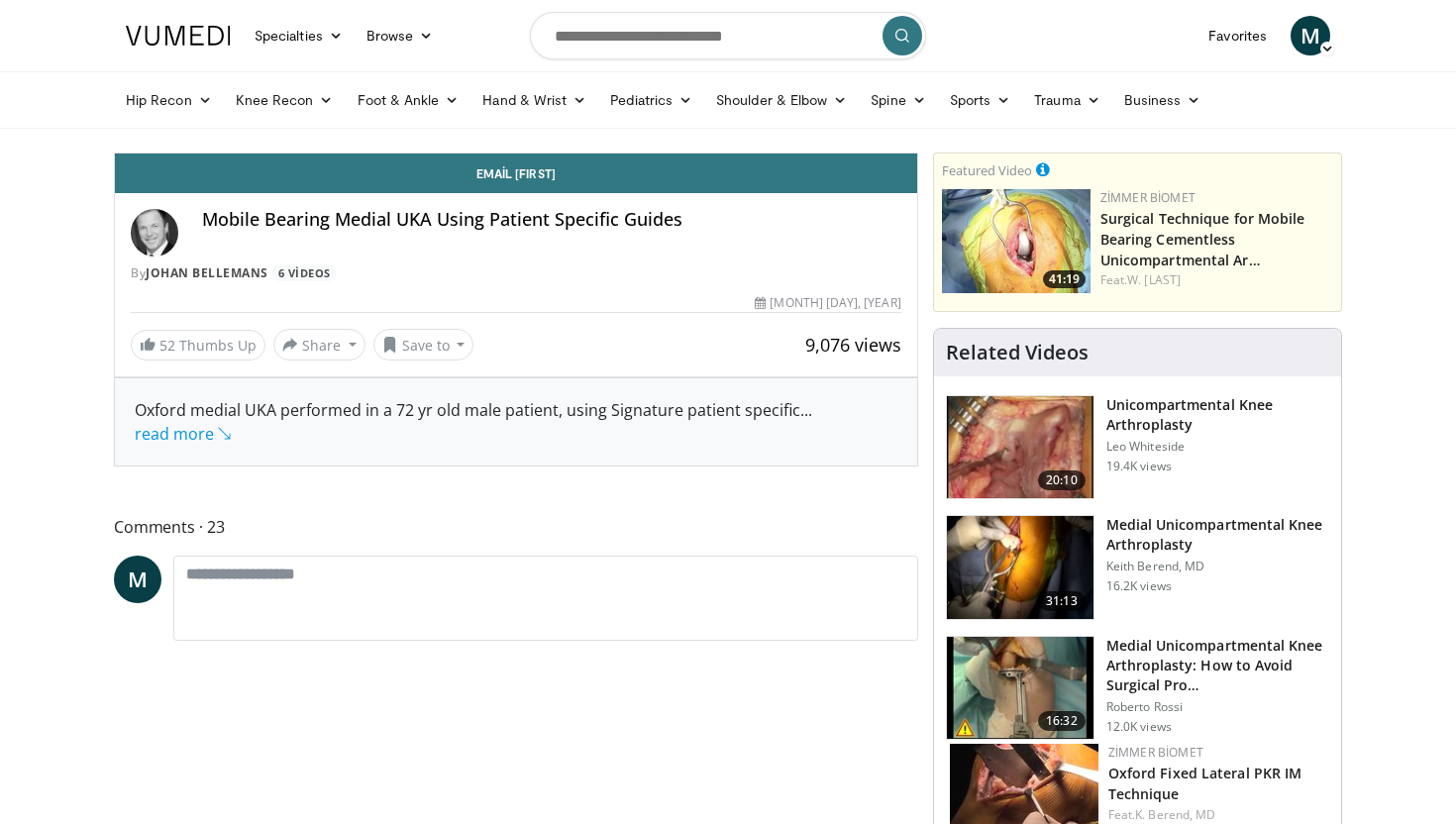 scroll, scrollTop: 0, scrollLeft: 0, axis: both 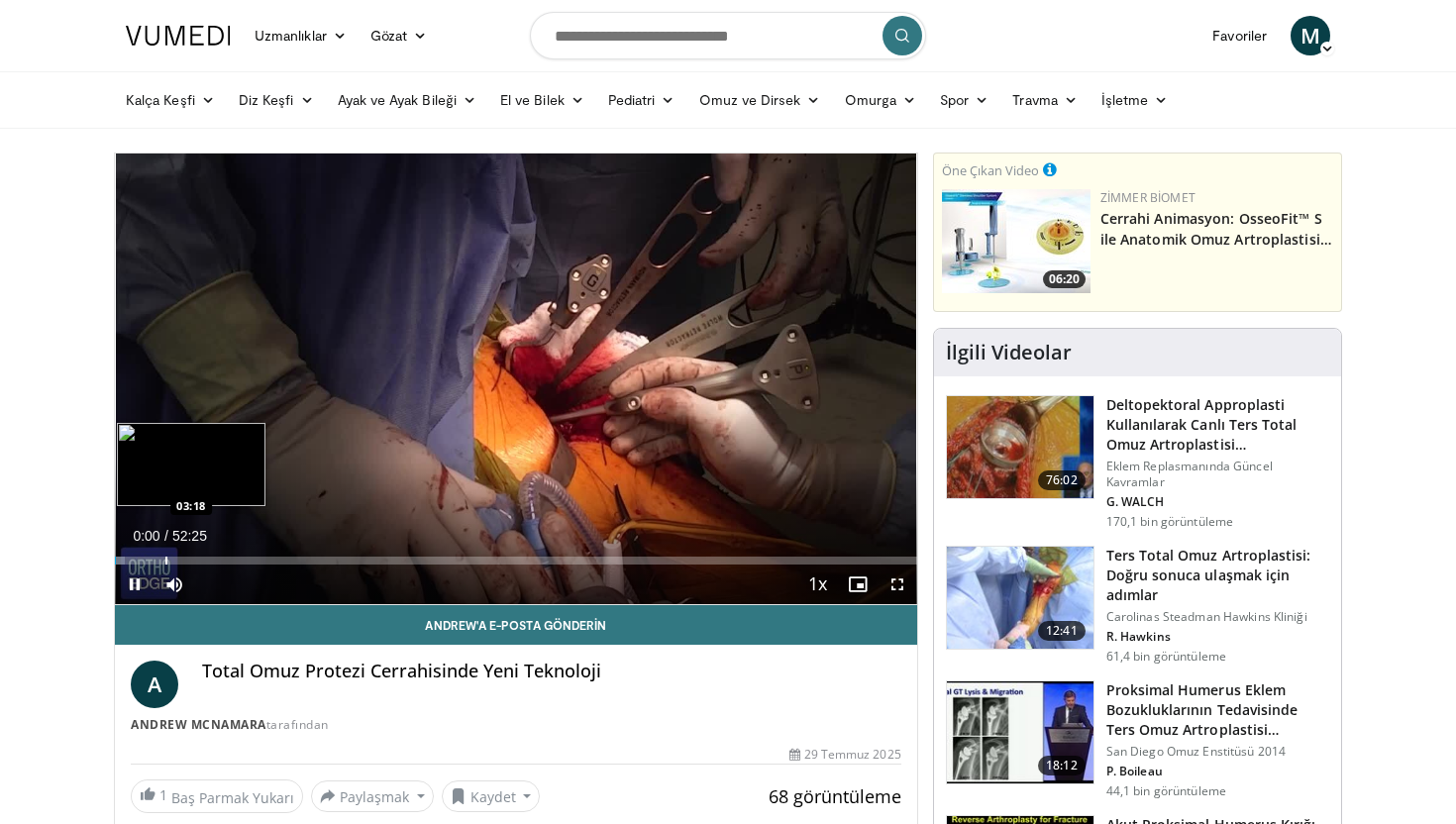 click on "Loaded :  1.27% 00:00 03:18" at bounding box center (516, 555) 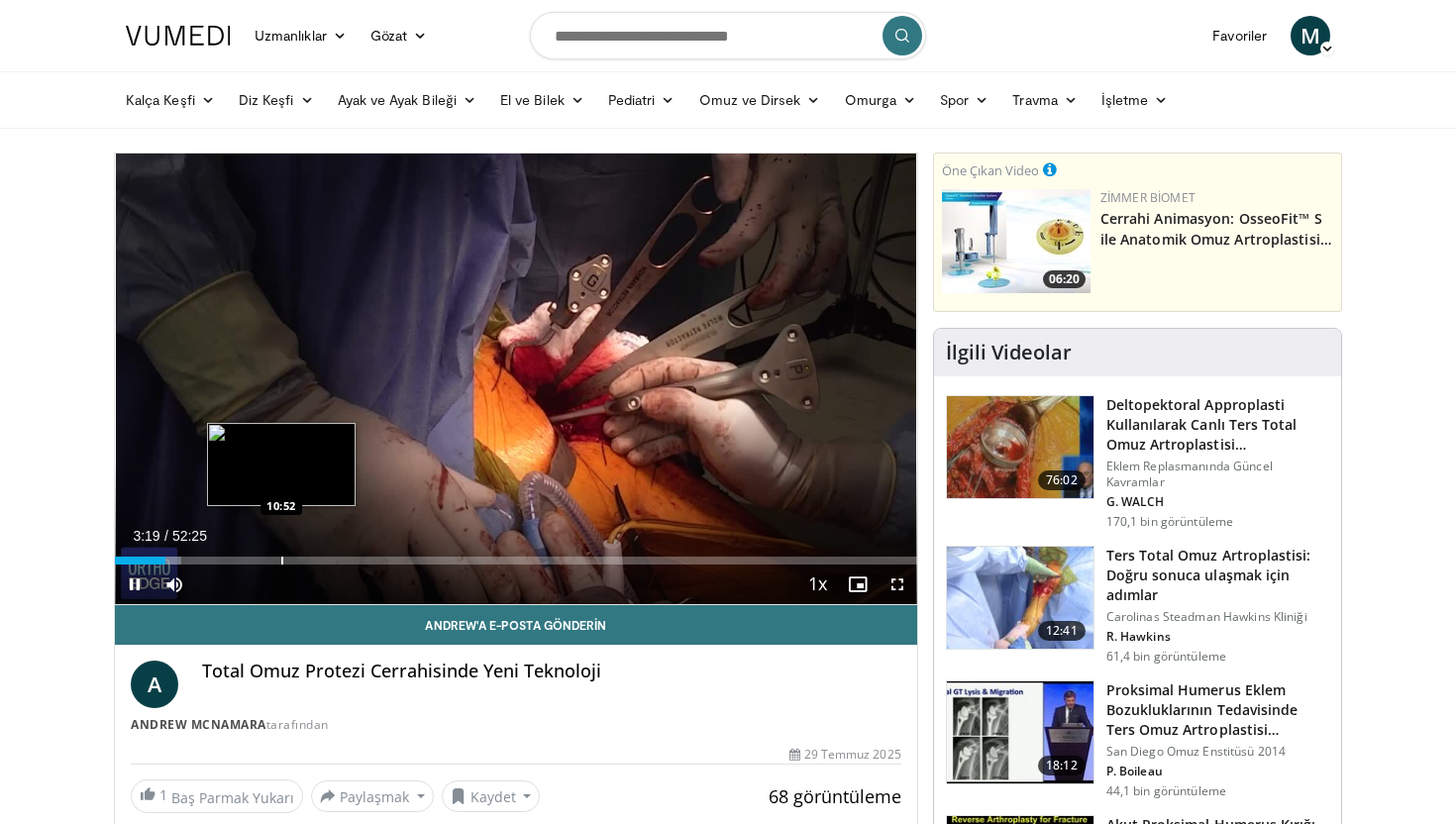 click at bounding box center (282, 561) 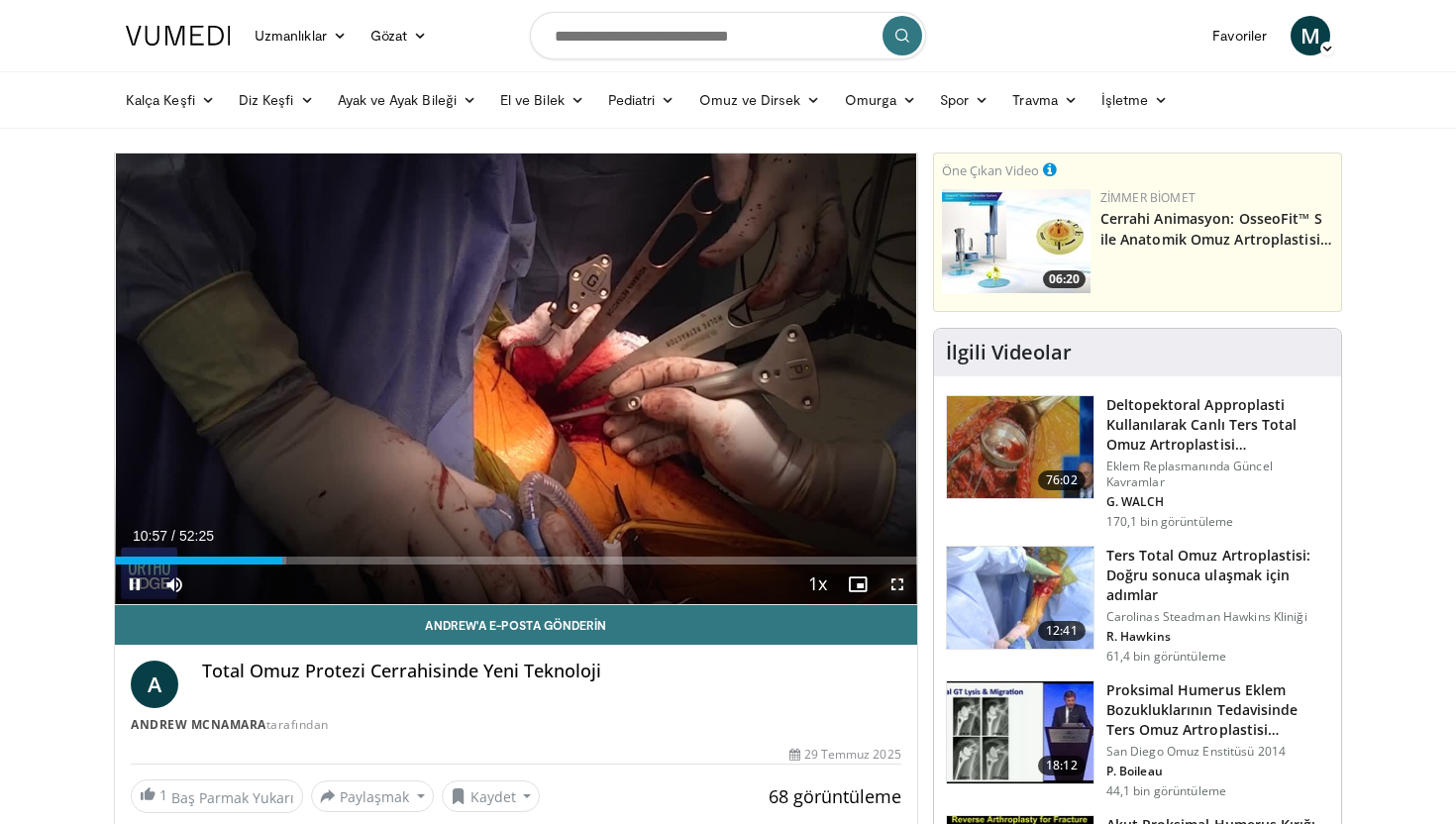 click at bounding box center (897, 584) 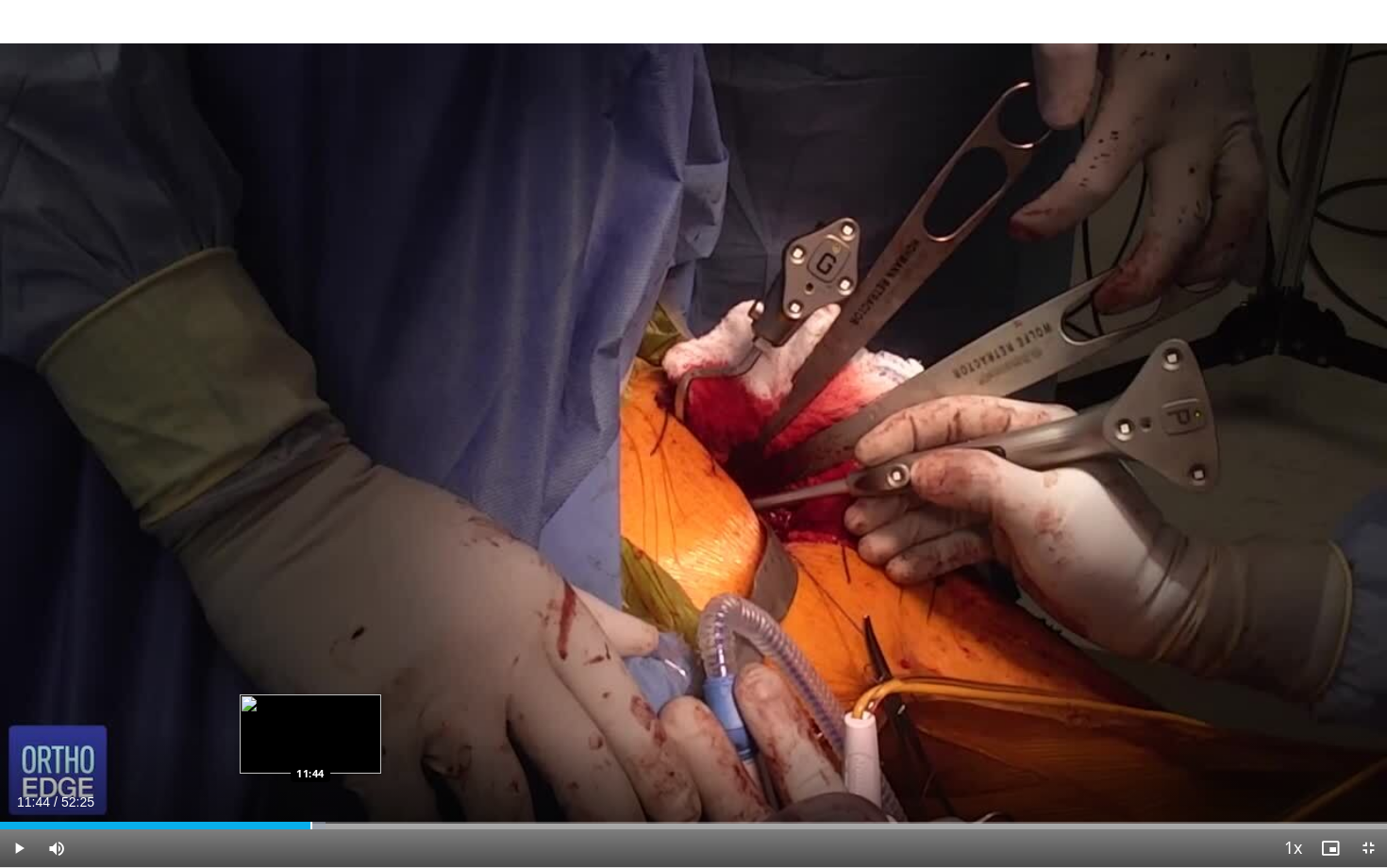 click at bounding box center [311, 826] 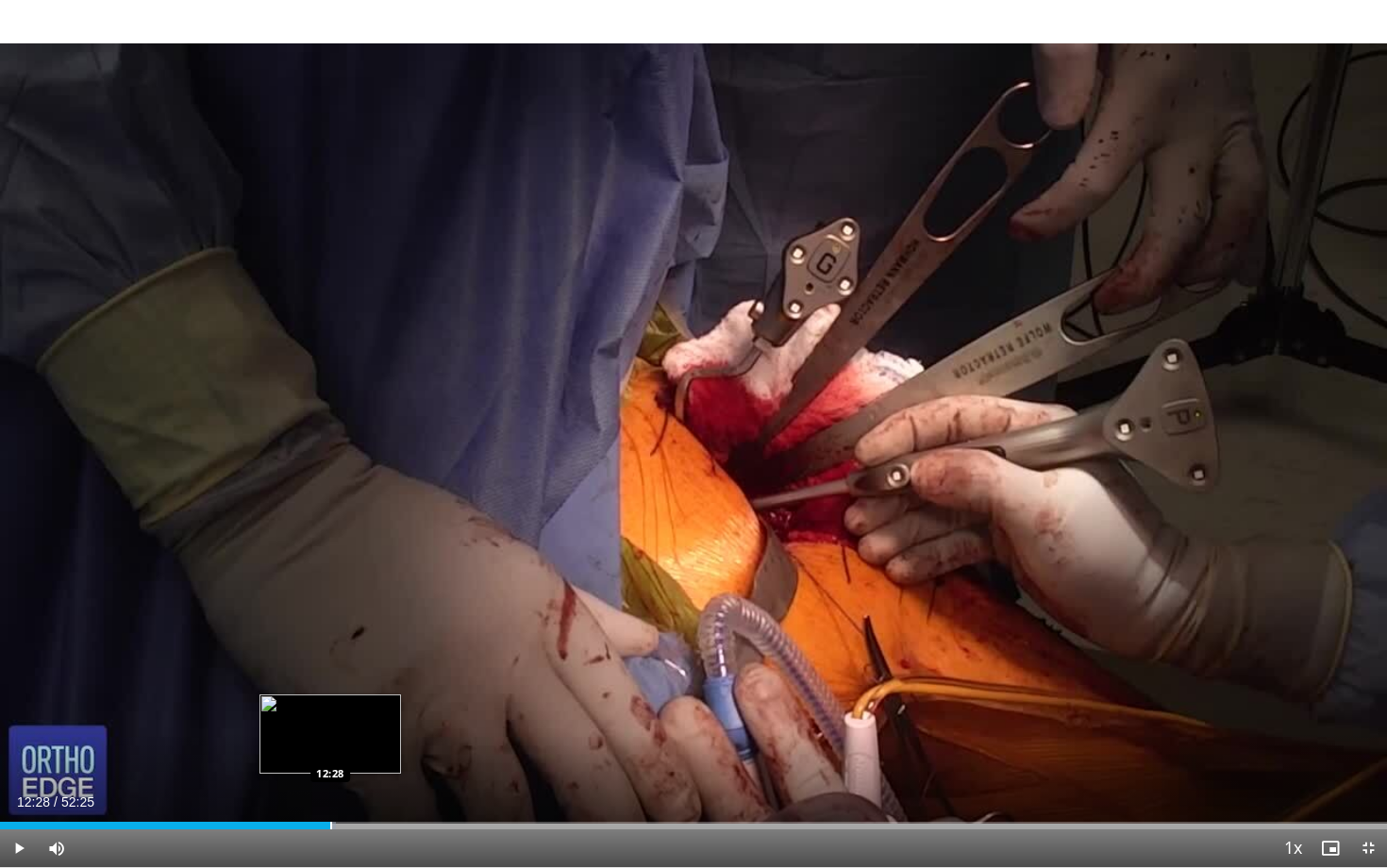 click on "Loaded :  24.19% 12:28 12:28" at bounding box center [694, 820] 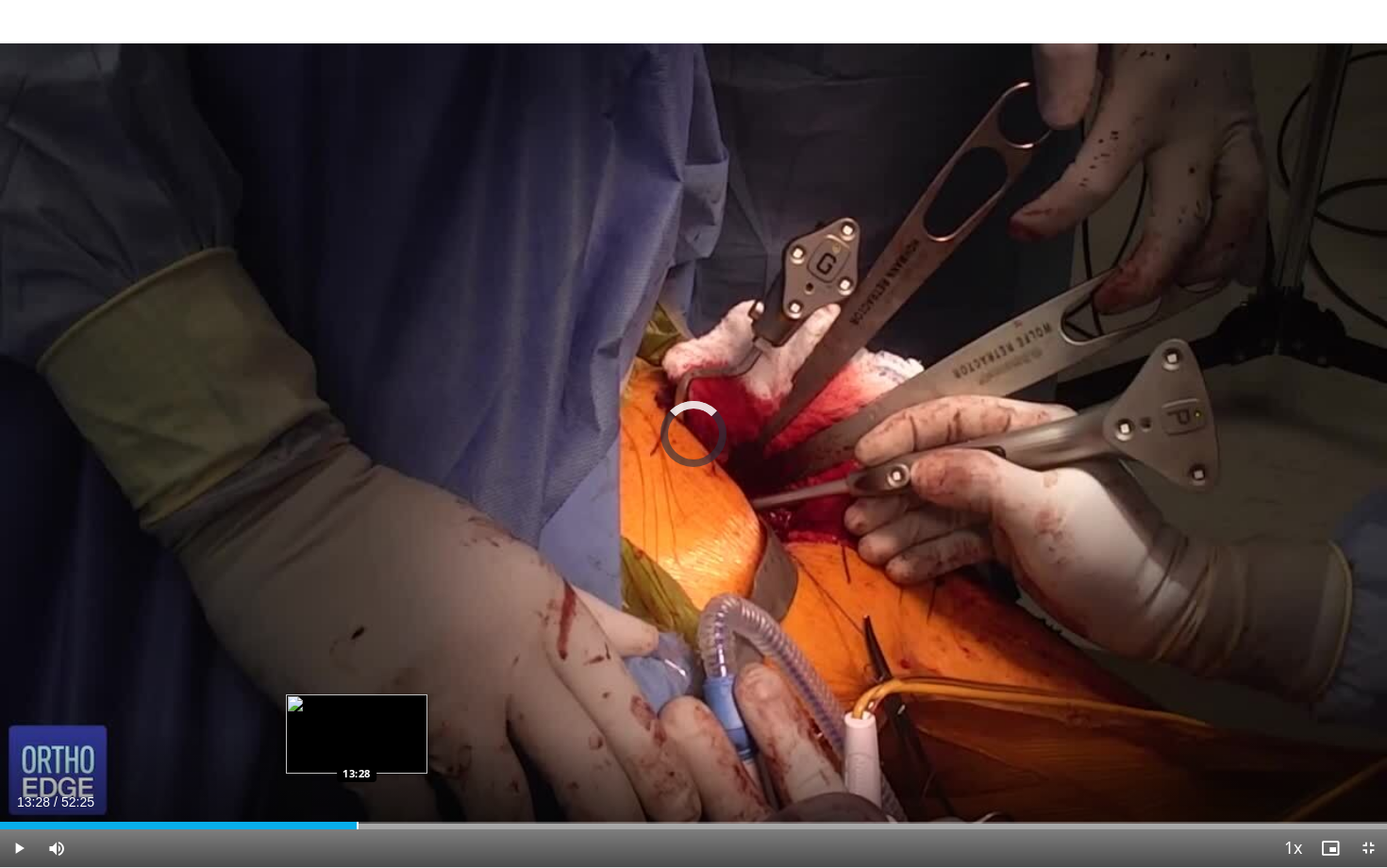 click at bounding box center [358, 826] 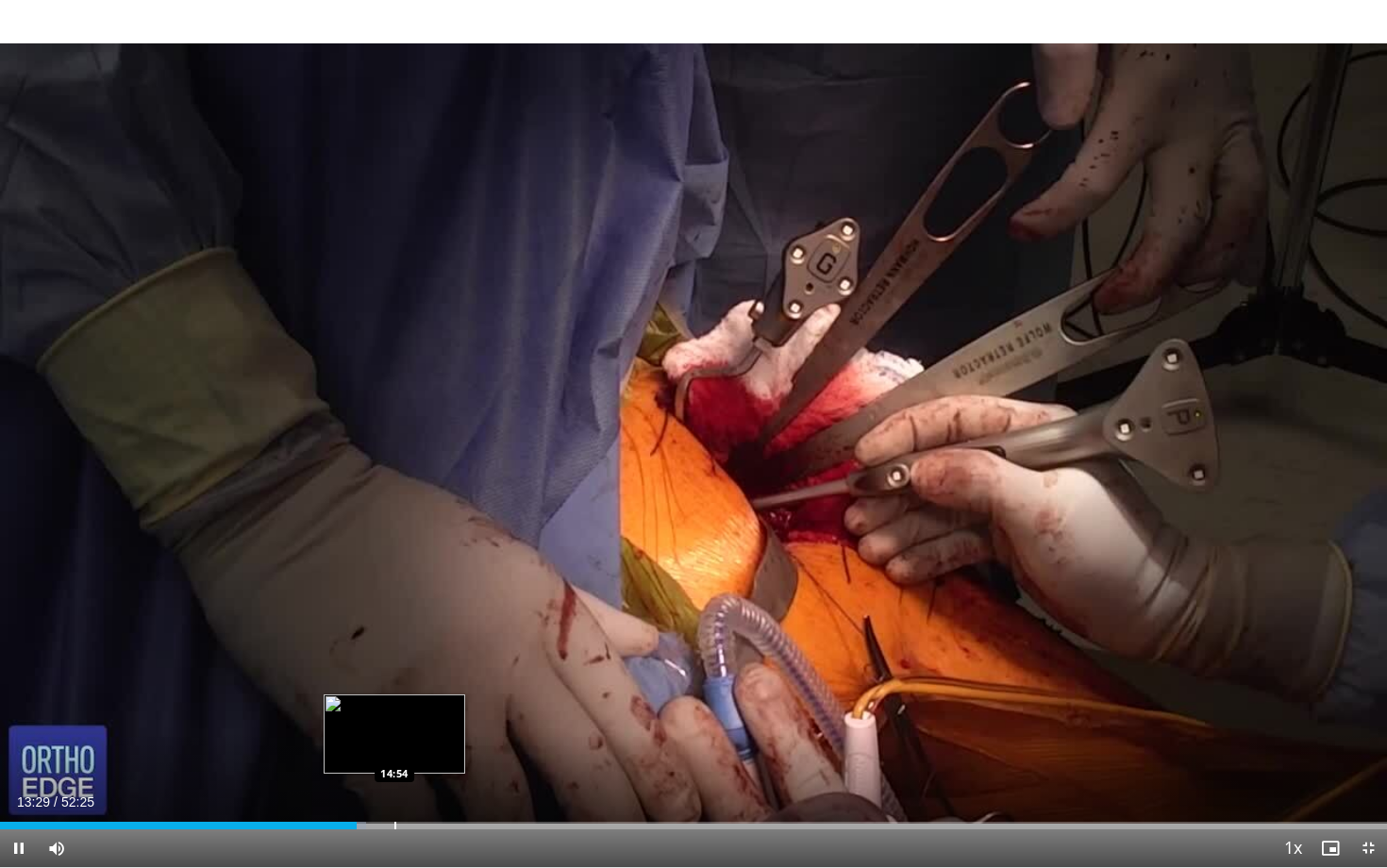 click at bounding box center [395, 826] 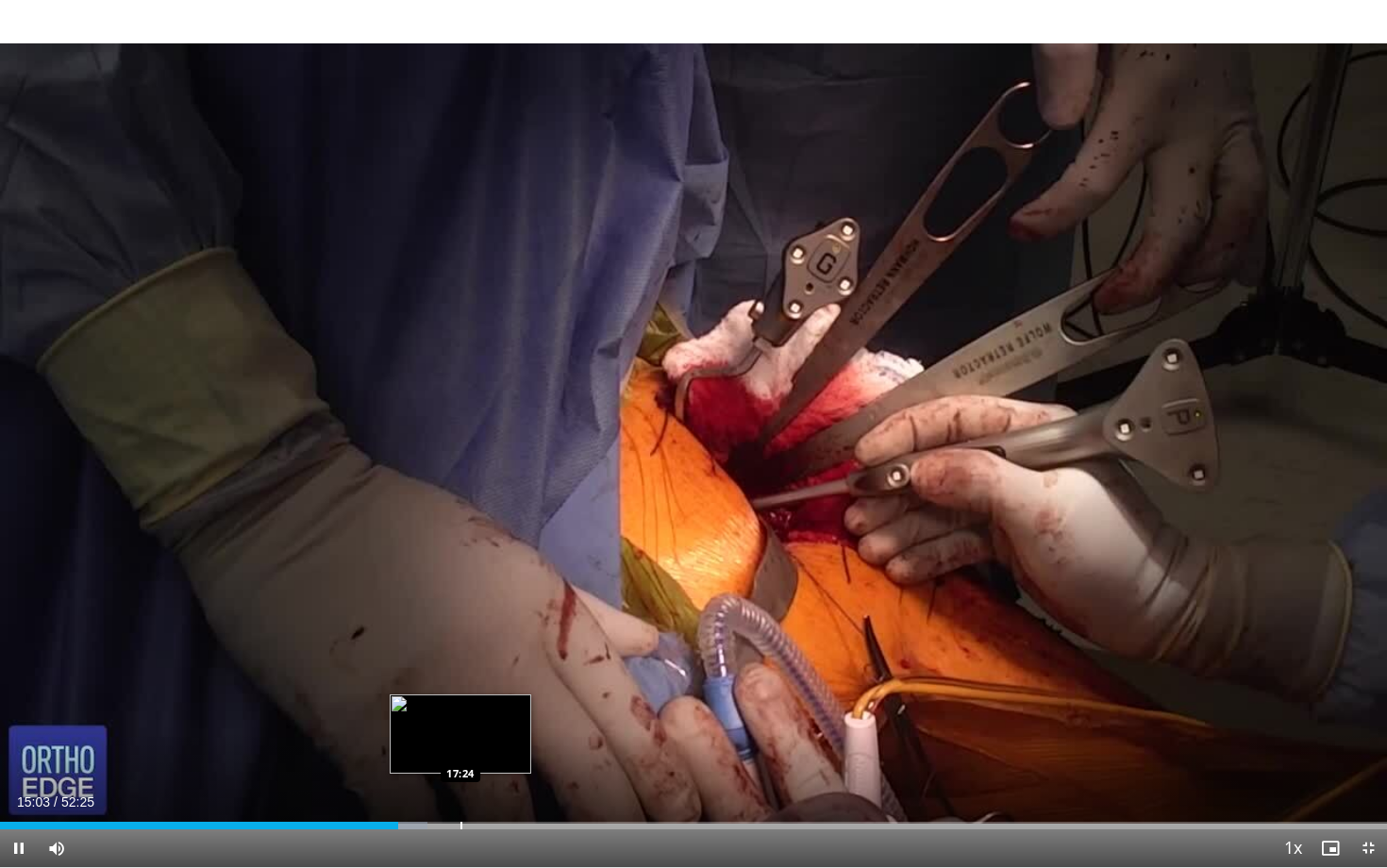 click on "Loaded :  30.79% 15:03 17:24" at bounding box center [694, 820] 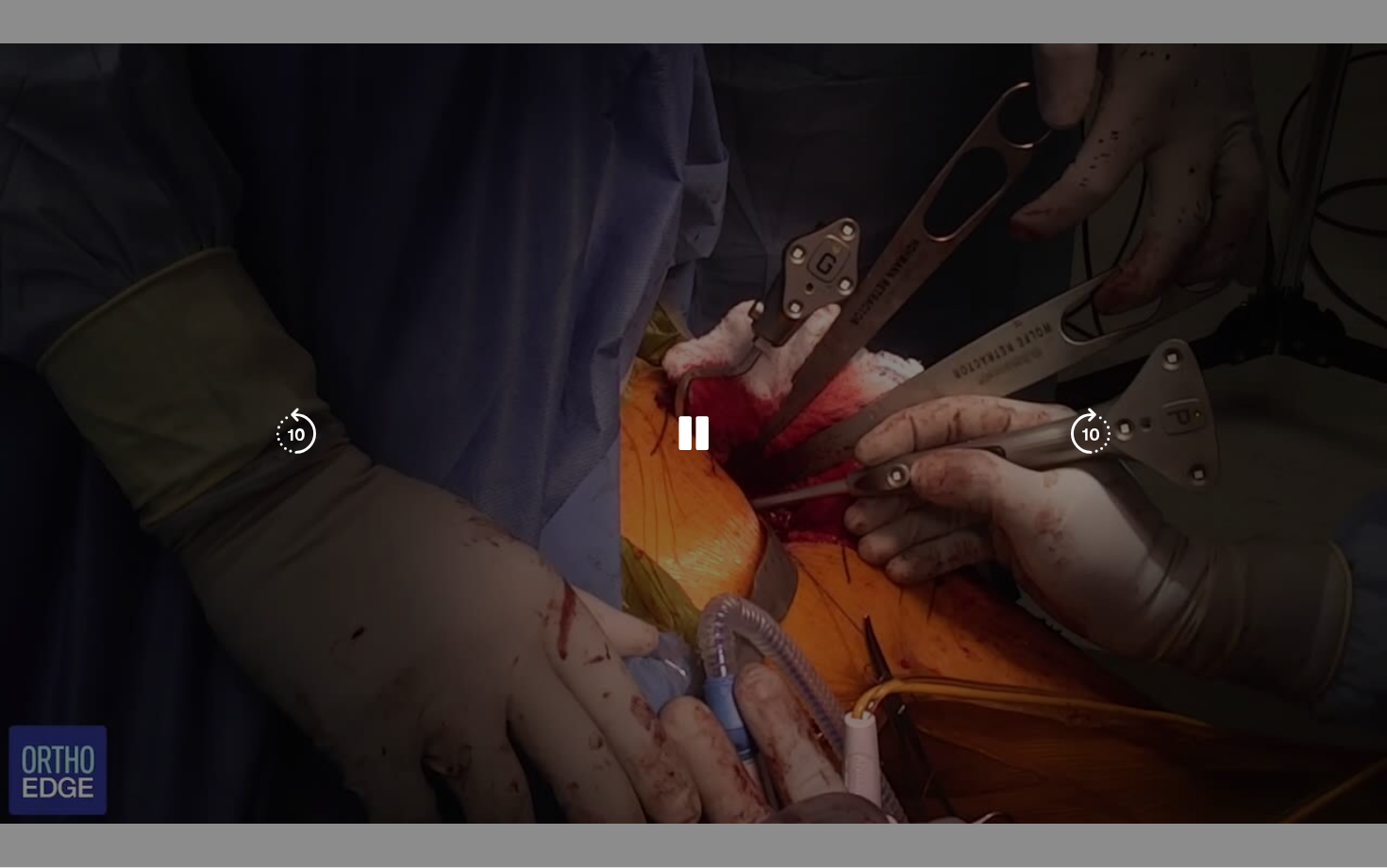 click on "**********" at bounding box center [694, 434] 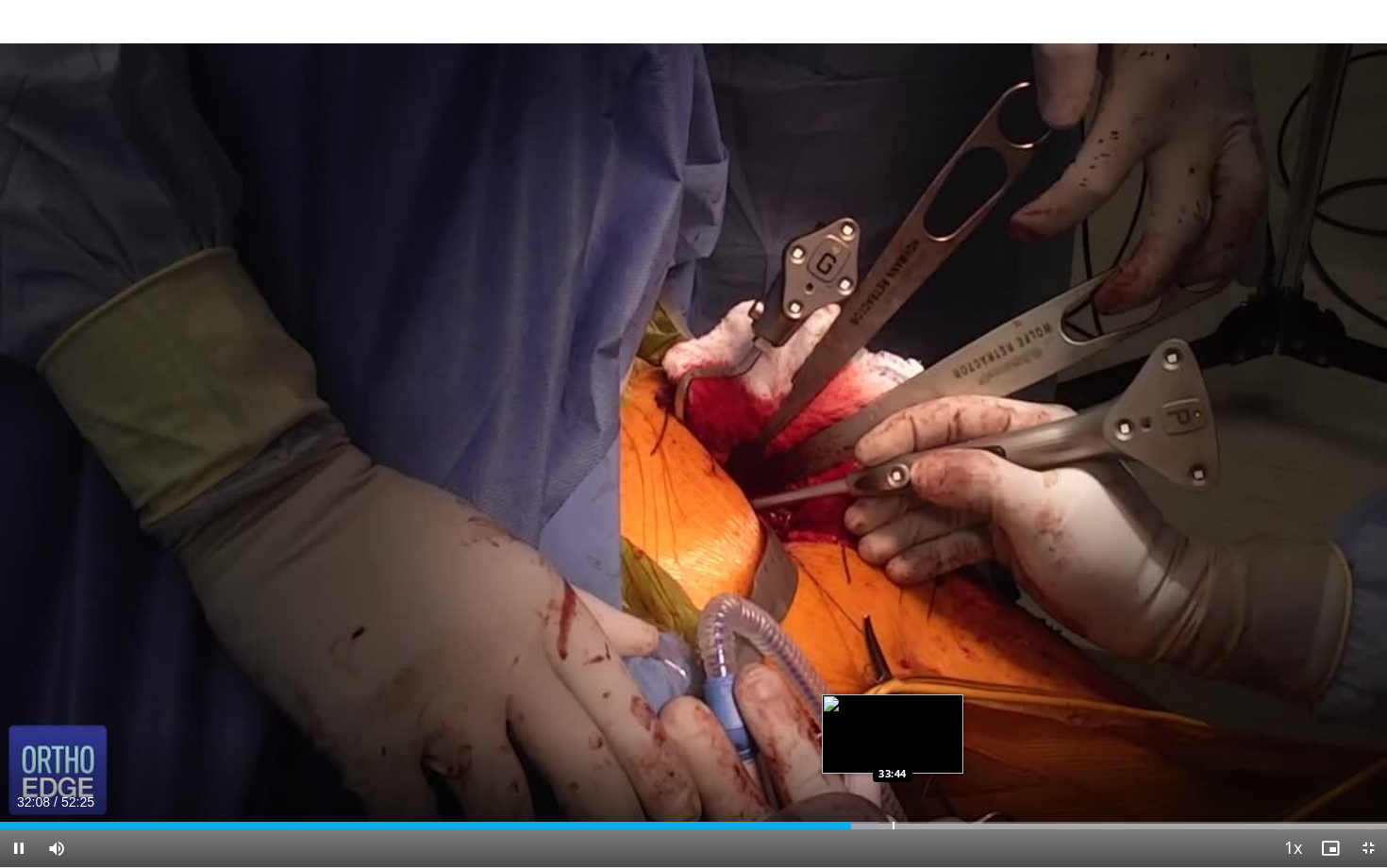click on "Loaded :  63.33% 32:09 33:44" at bounding box center [694, 820] 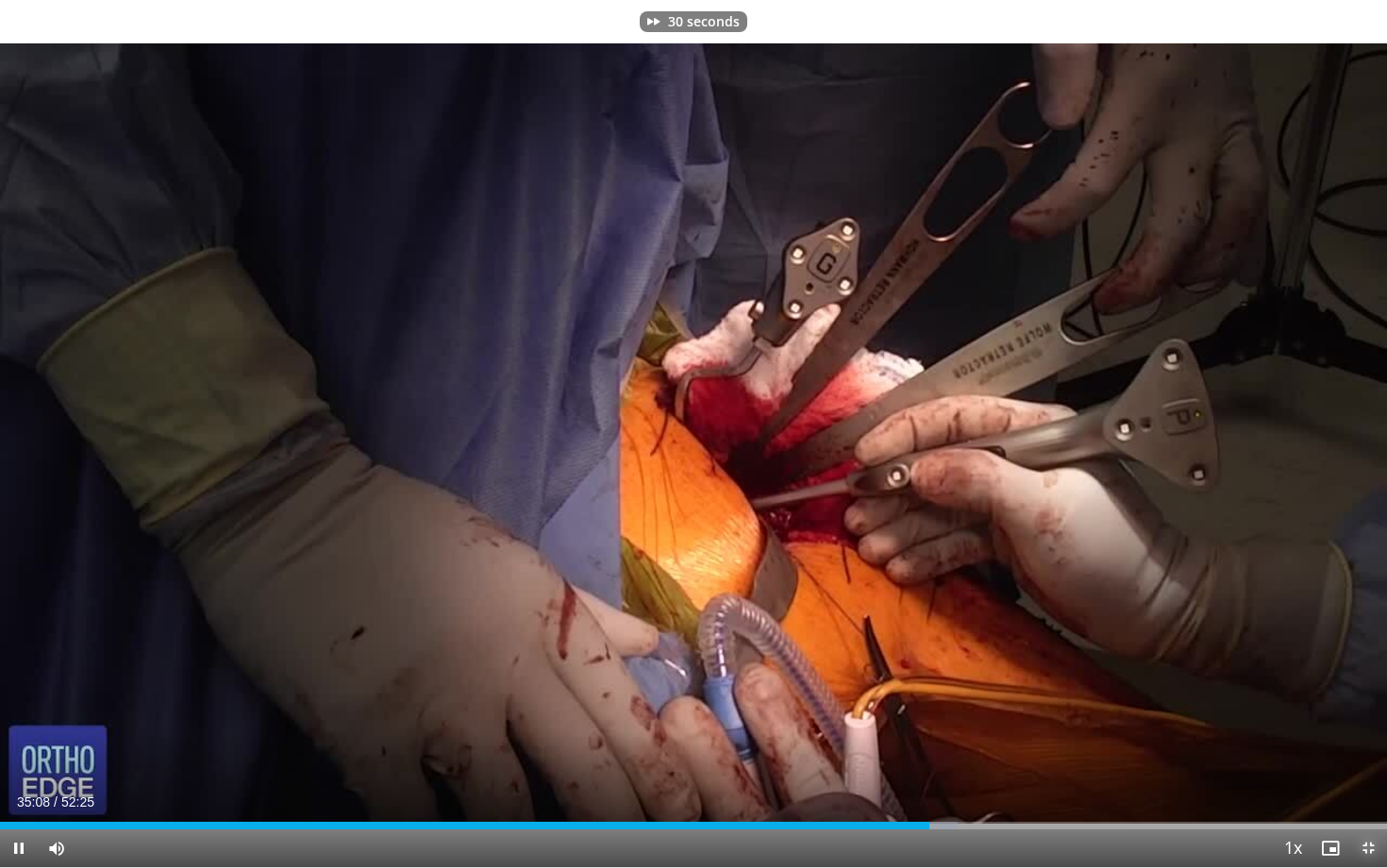 click at bounding box center [1368, 848] 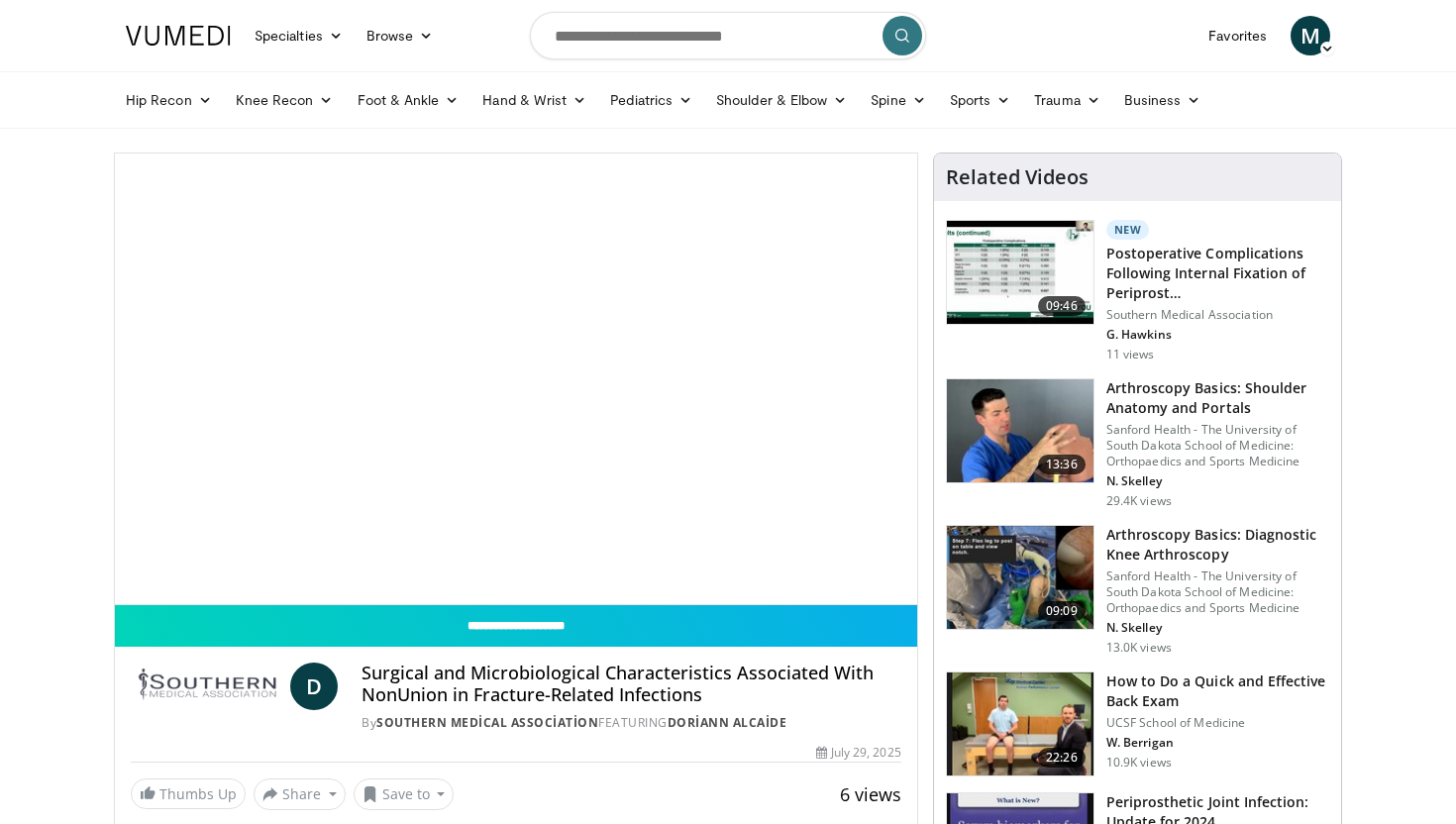 click at bounding box center [516, 379] 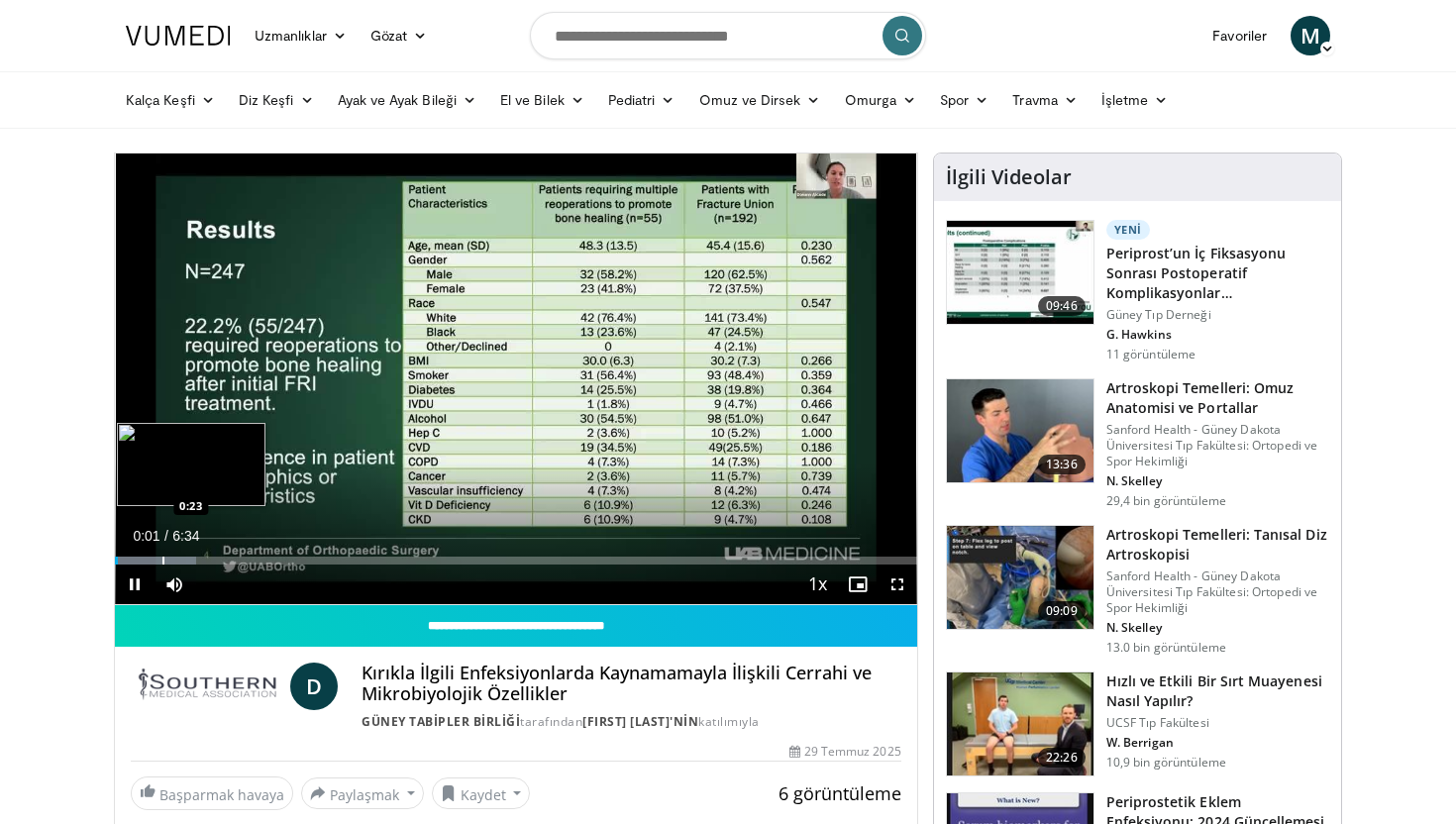 click at bounding box center [163, 561] 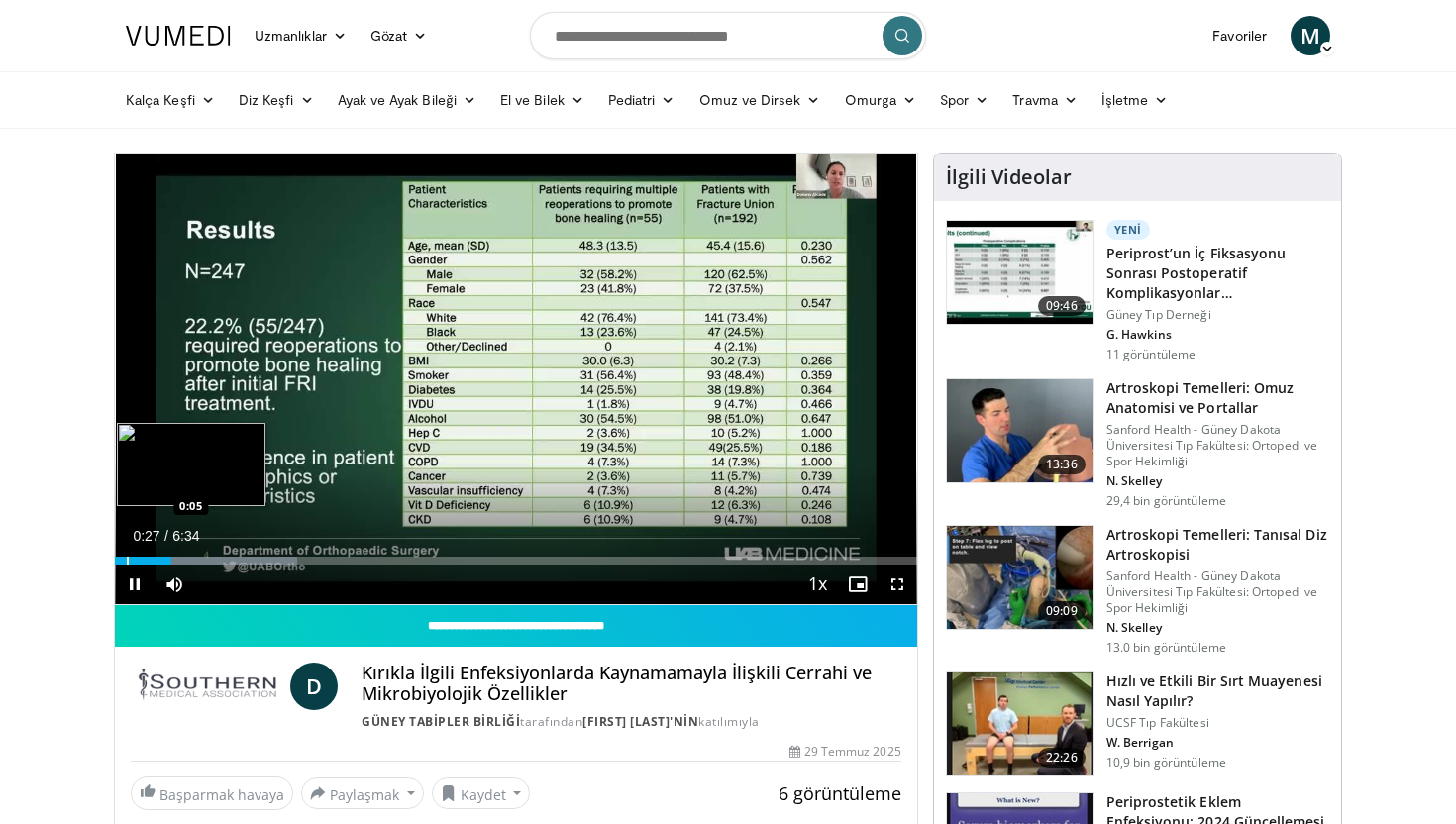 click at bounding box center (128, 561) 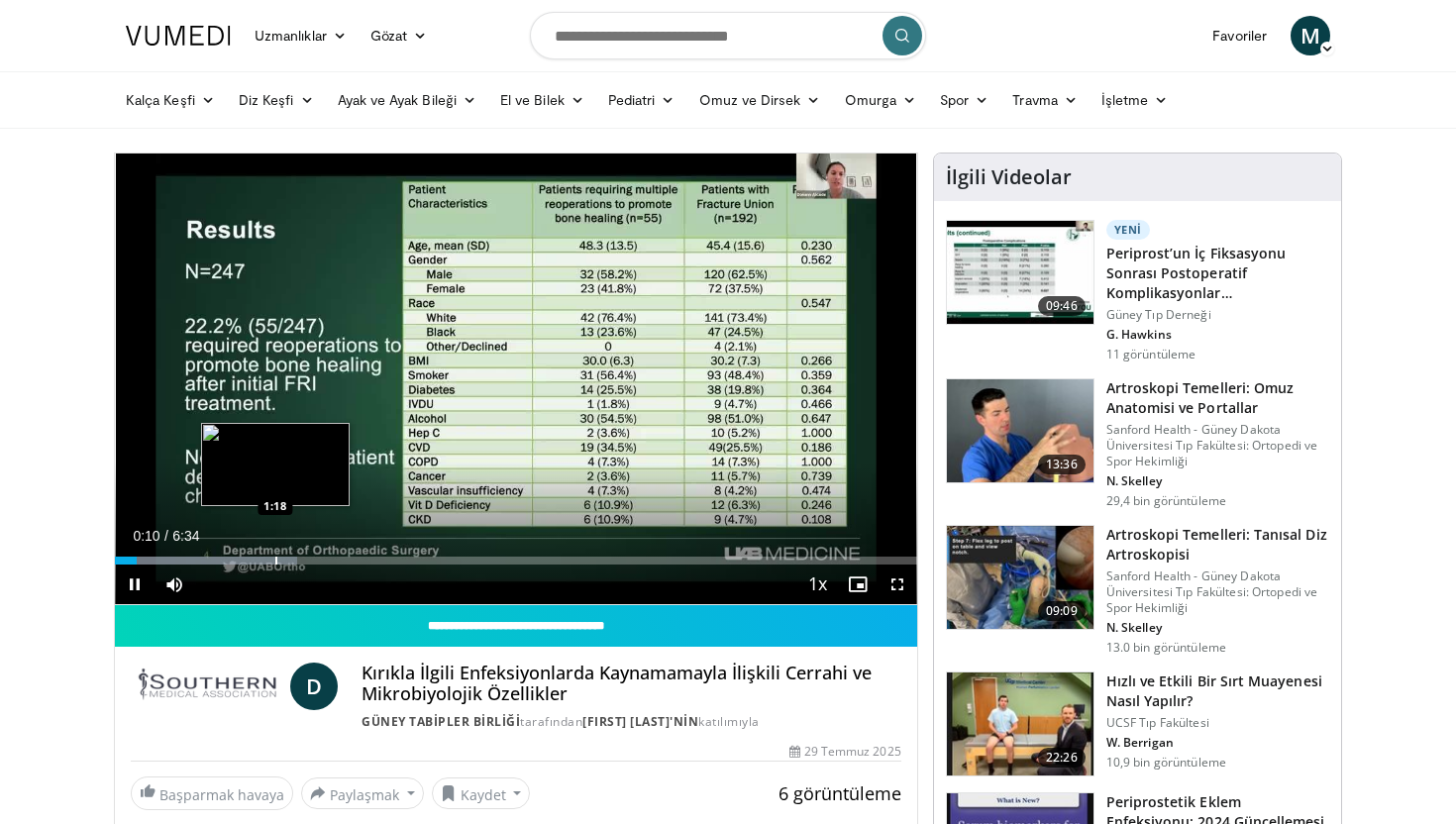click at bounding box center (276, 561) 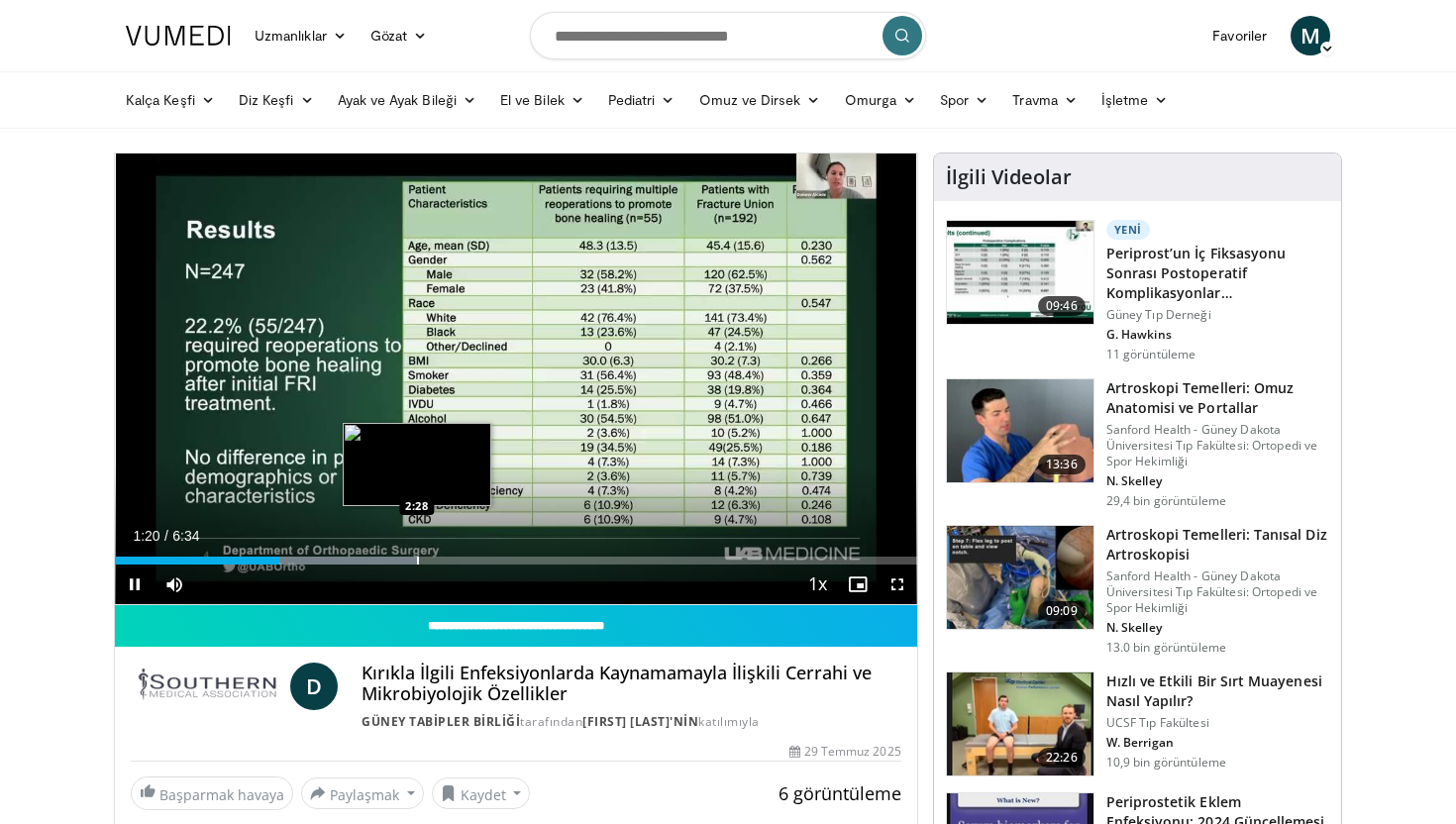 click at bounding box center [418, 561] 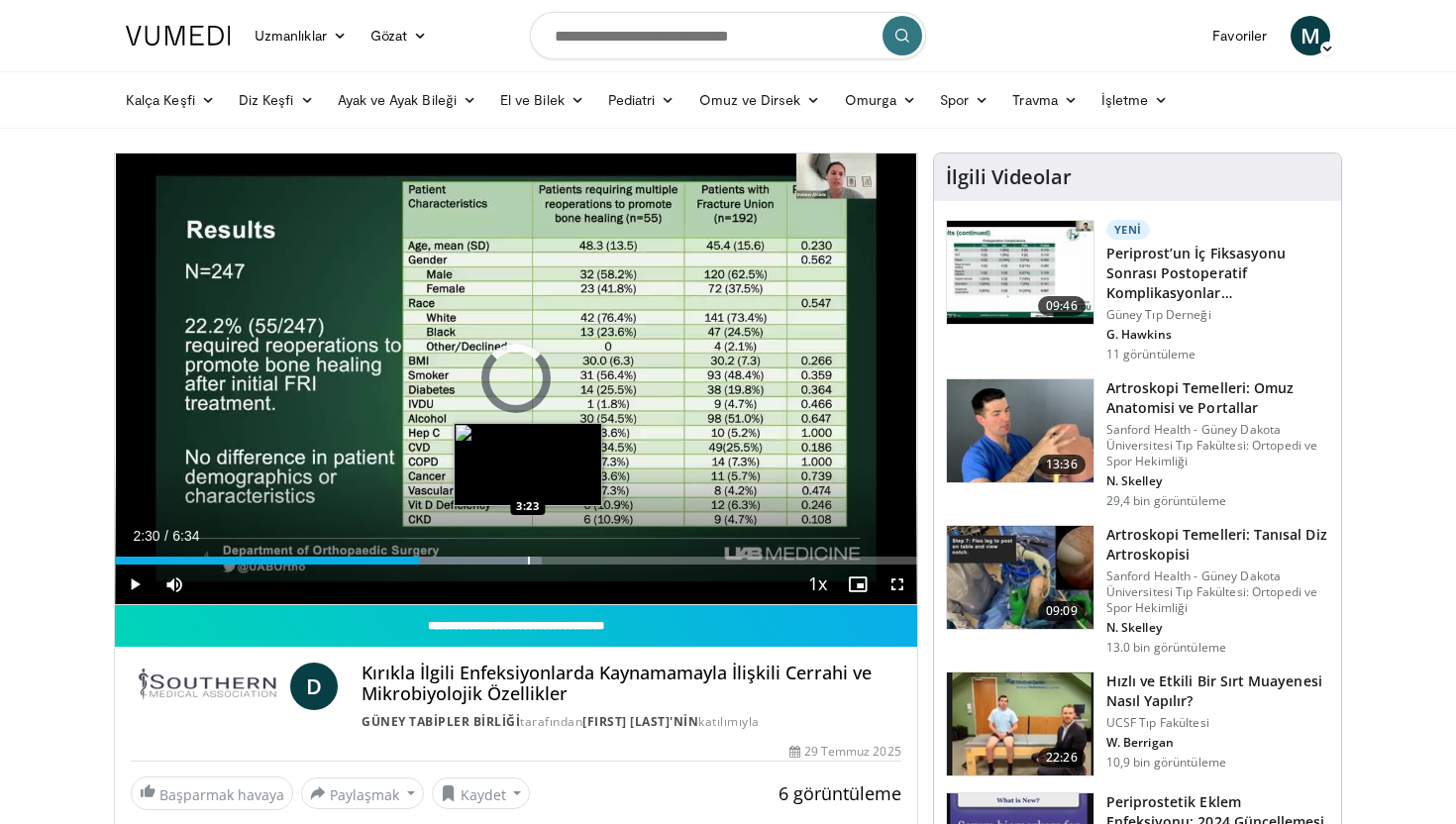 click on "Loaded :  53.19% 2:30 3:23" at bounding box center (516, 555) 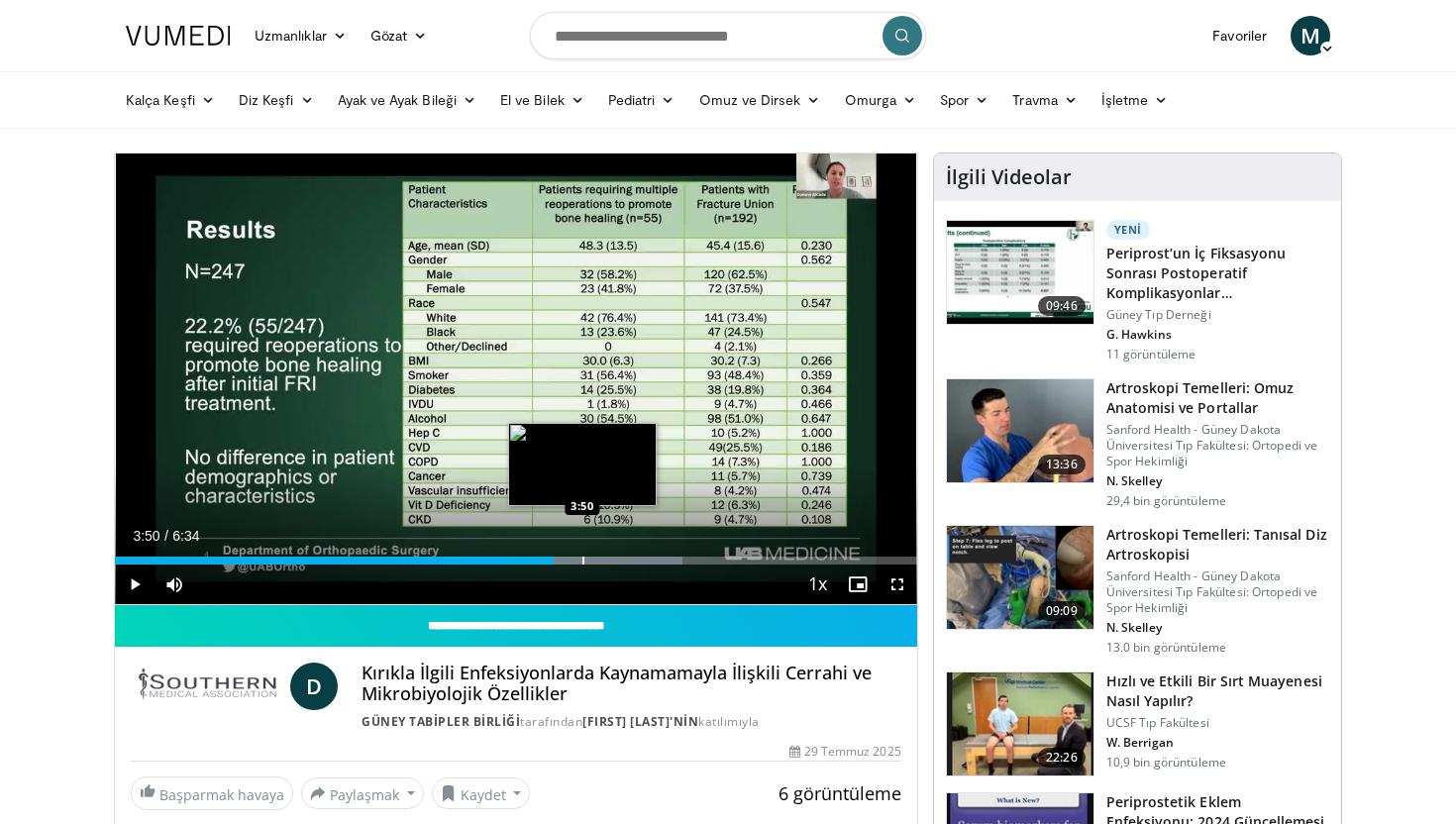 click at bounding box center (583, 561) 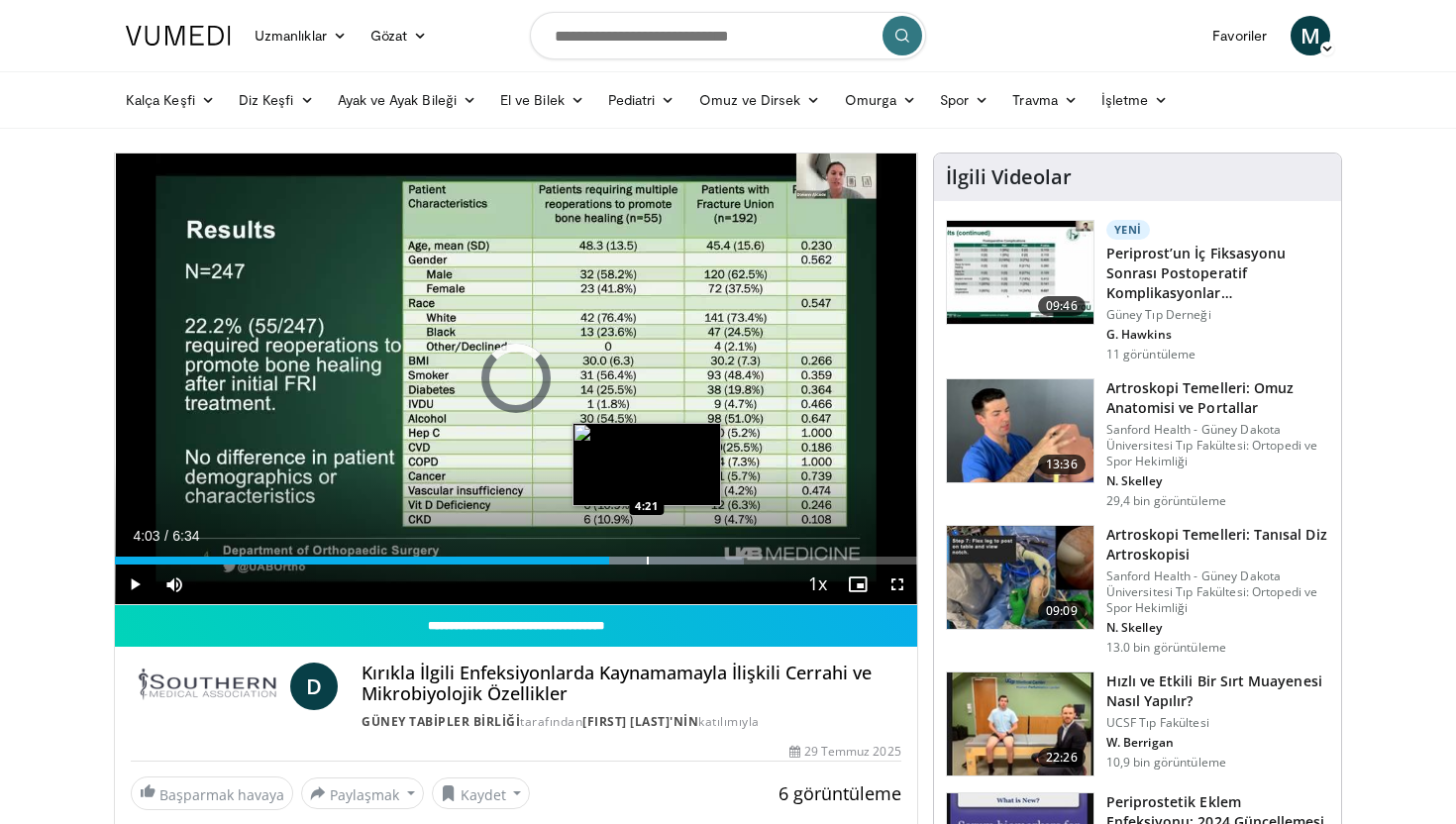 click on "Loaded :  78.38% 4:03 4:21" at bounding box center (516, 555) 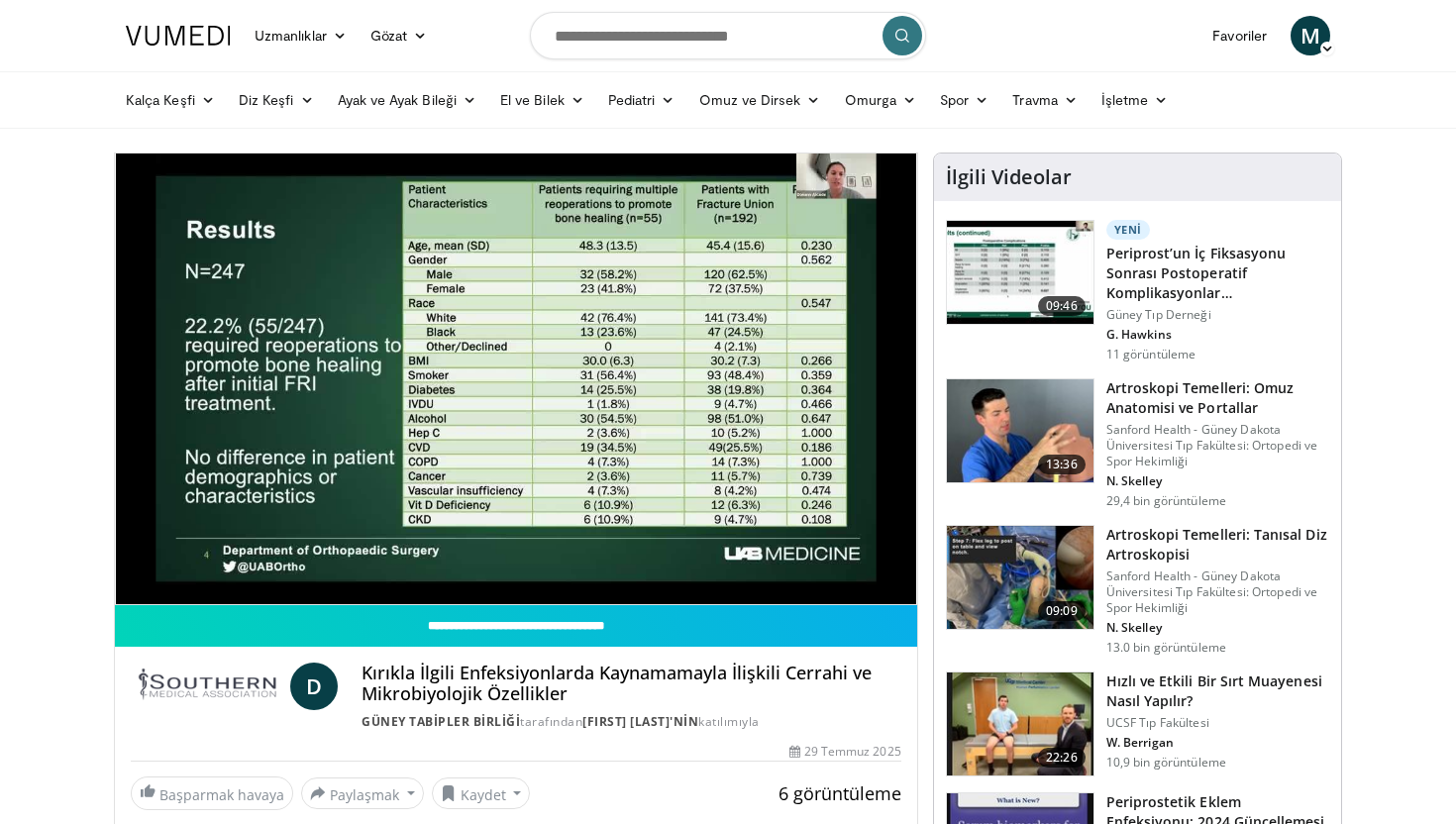 click at bounding box center [1020, 431] 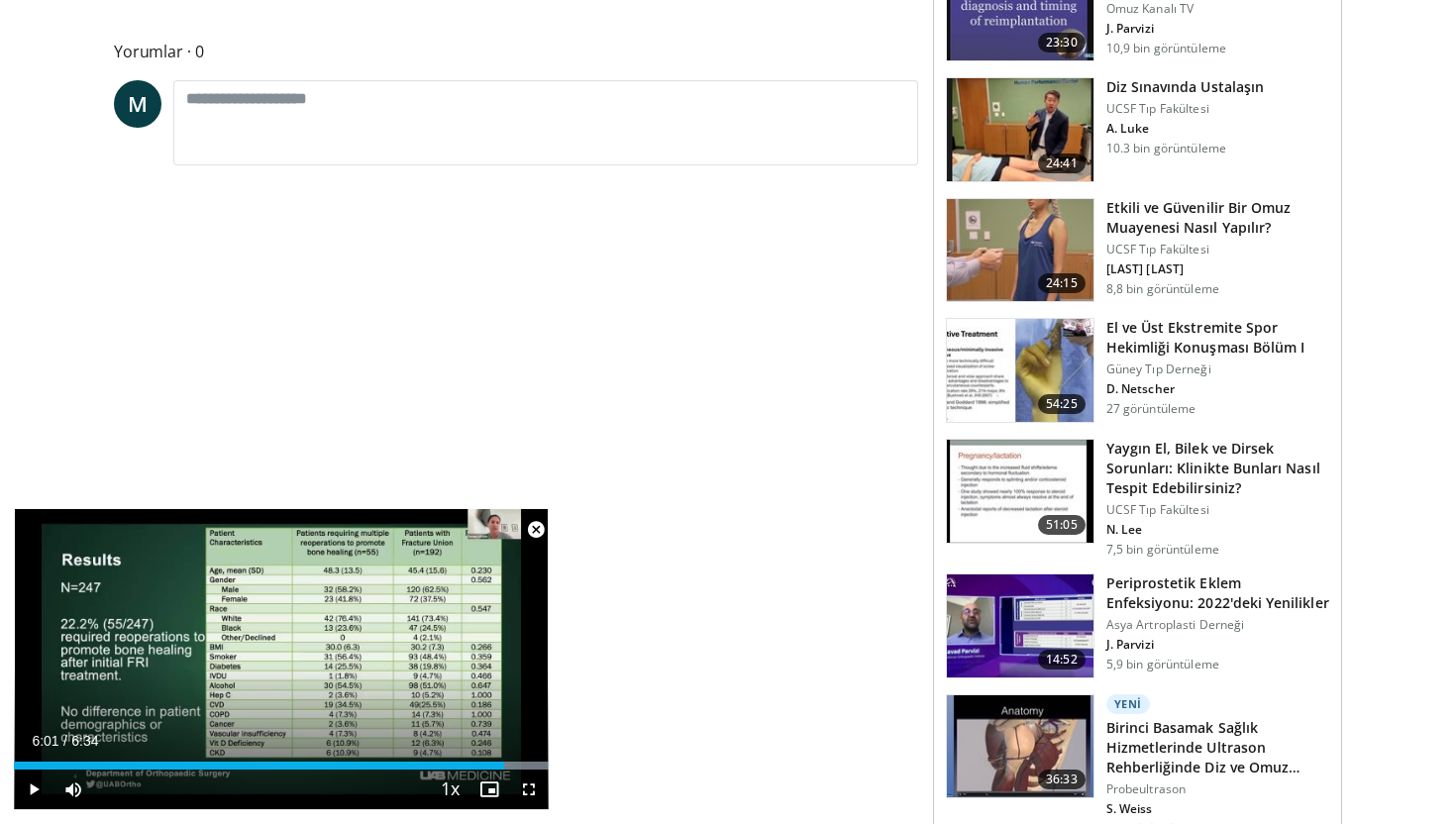 scroll, scrollTop: 836, scrollLeft: 0, axis: vertical 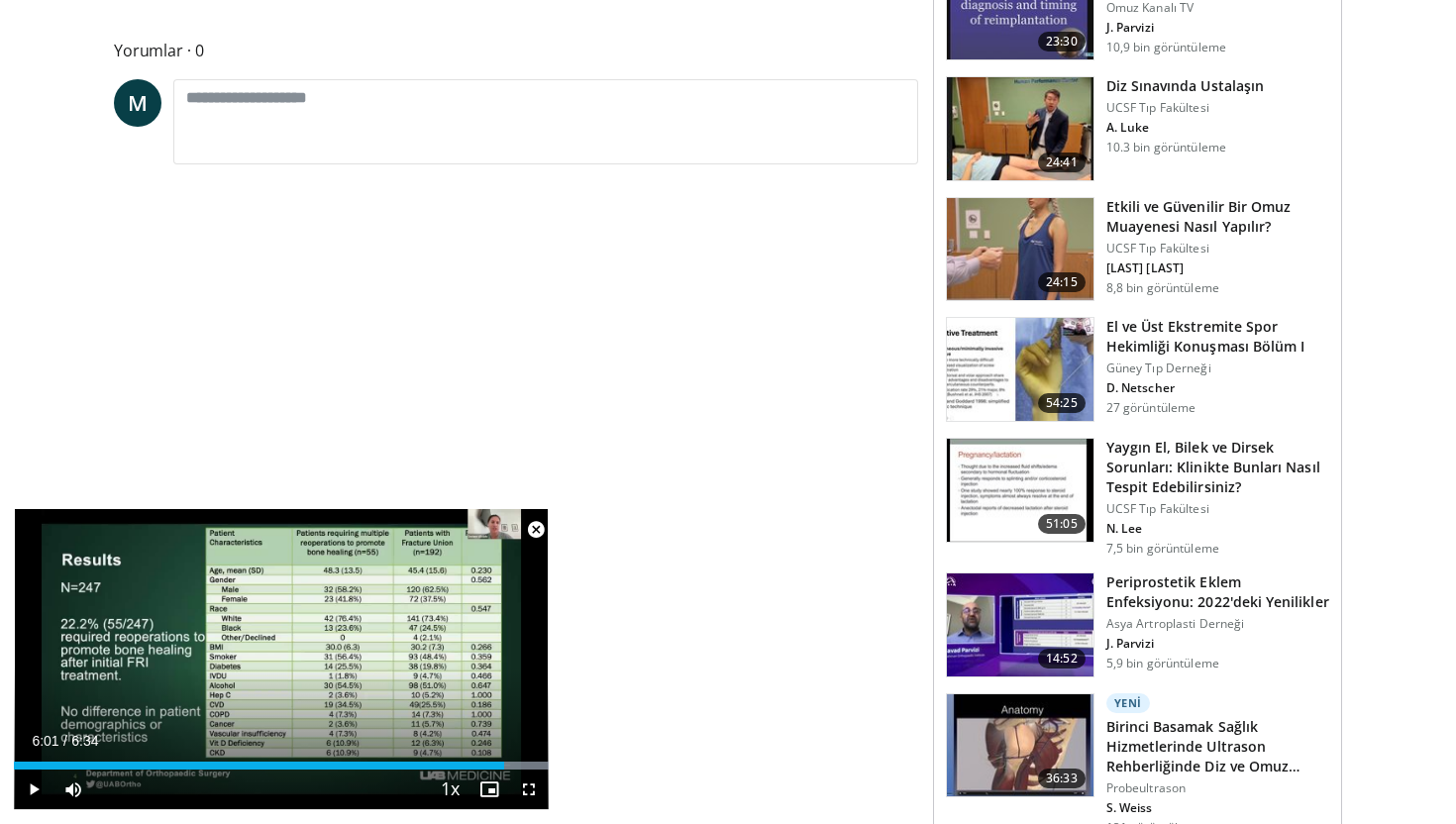 click at bounding box center (536, 530) 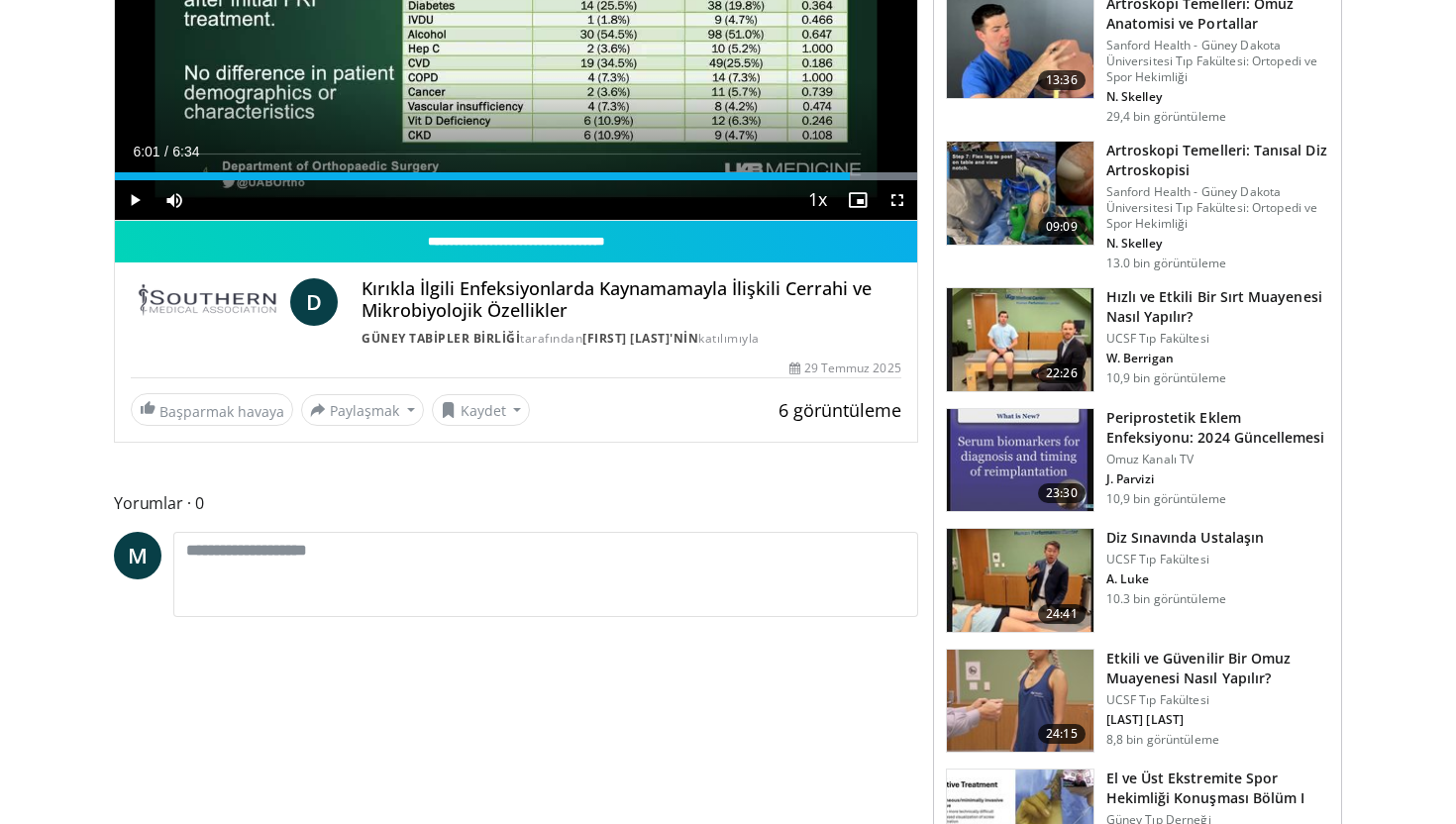 scroll, scrollTop: 0, scrollLeft: 0, axis: both 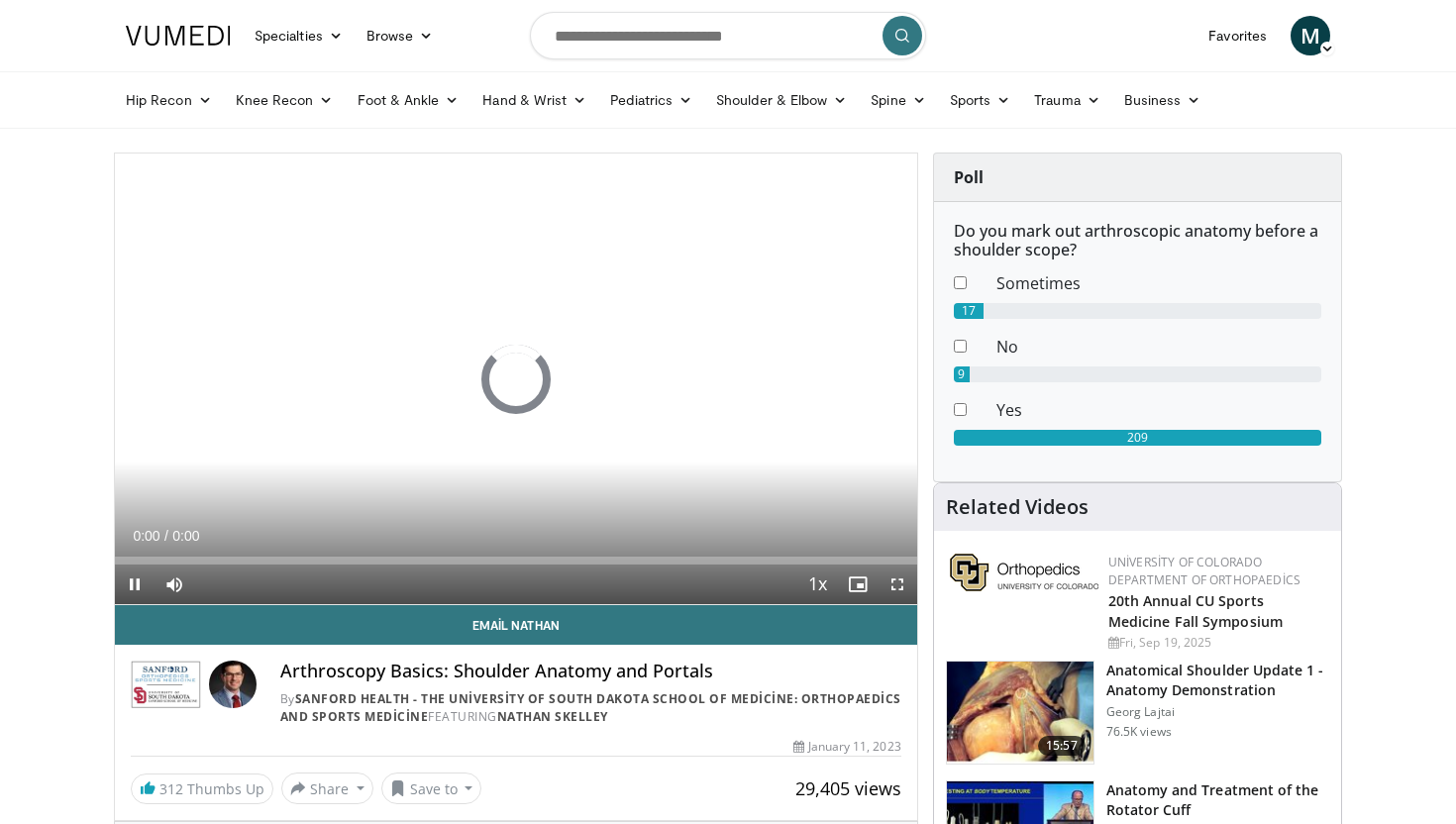 click at bounding box center [960, 414] 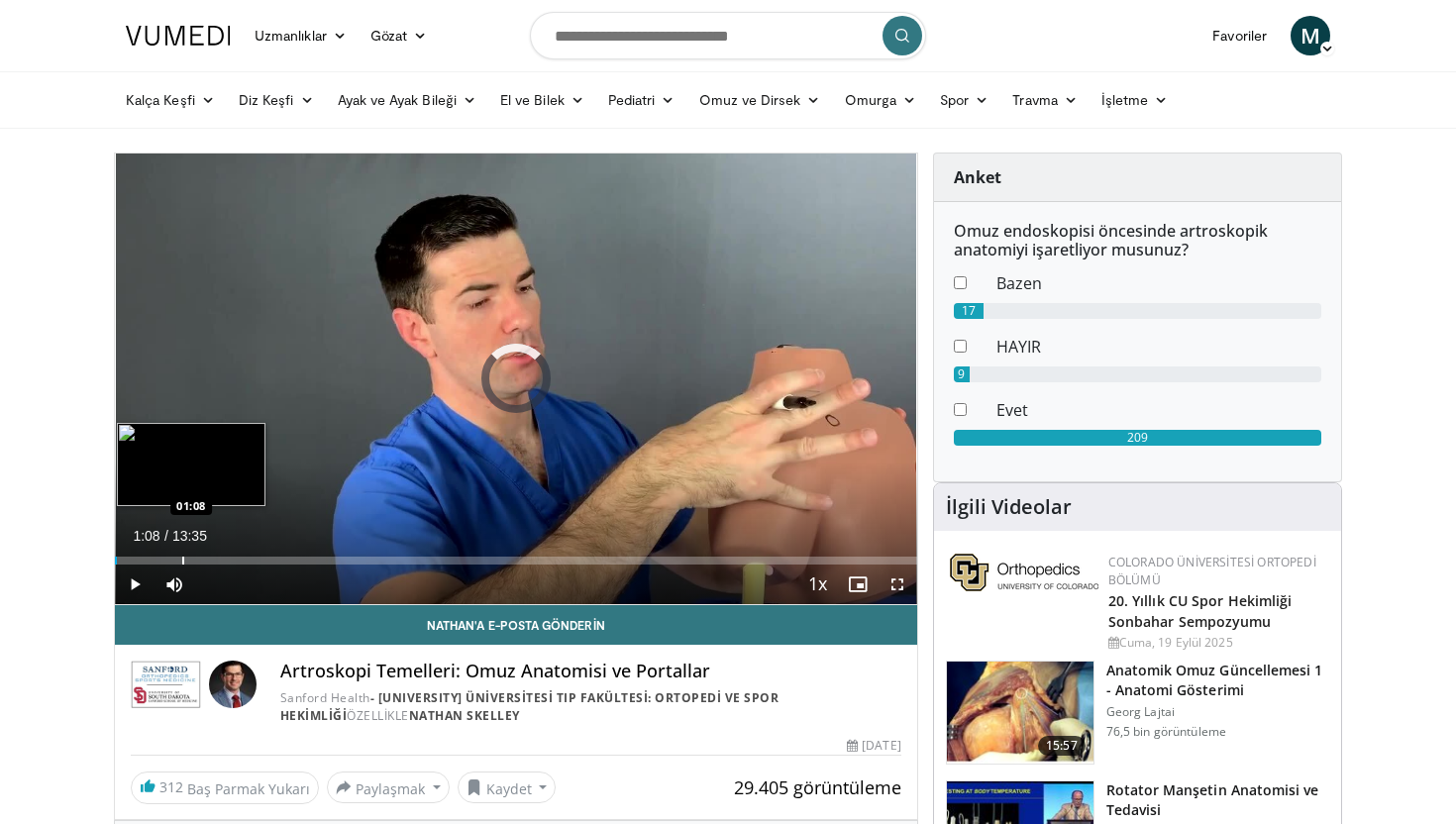 click at bounding box center [183, 561] 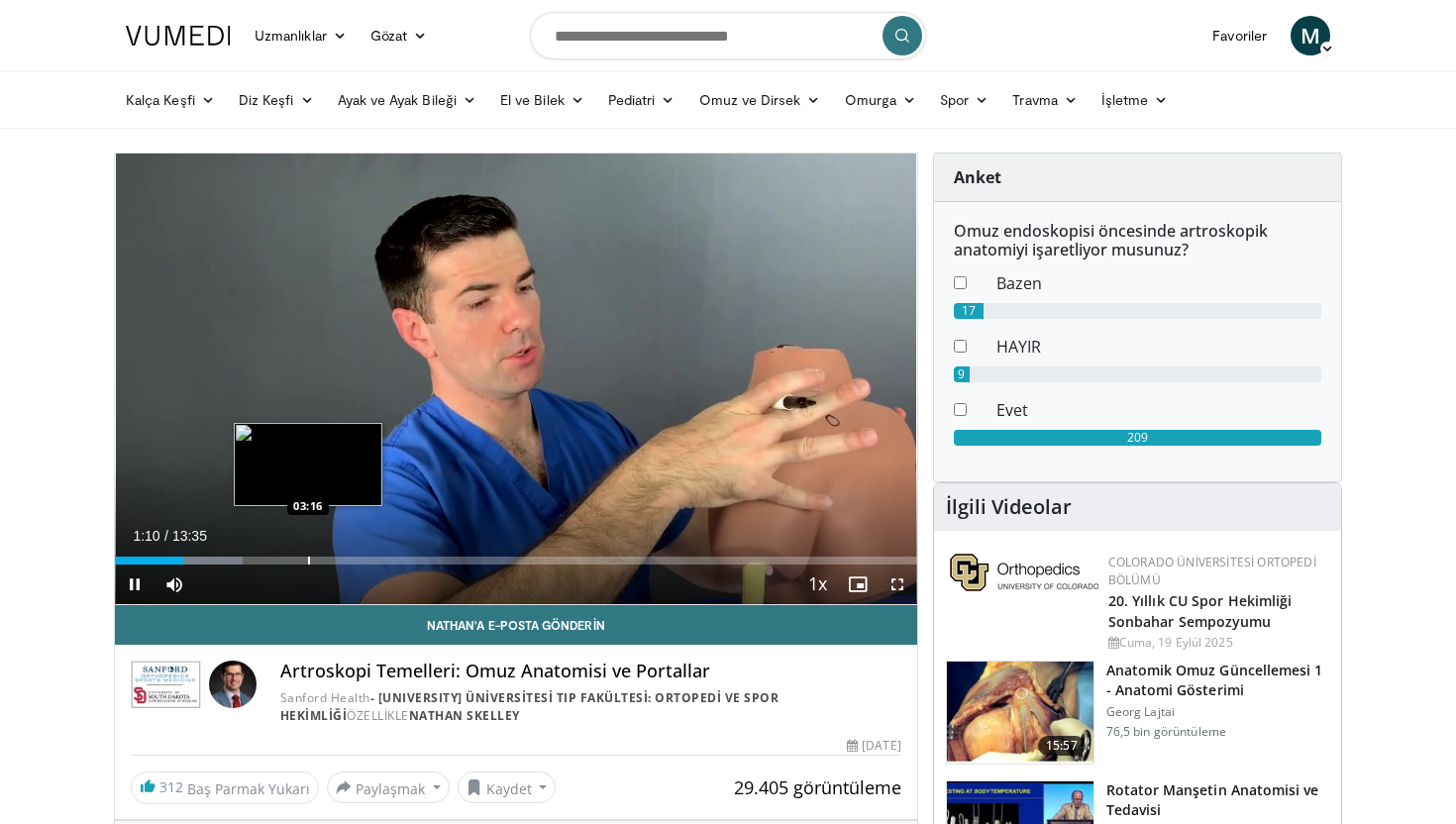 click at bounding box center (309, 561) 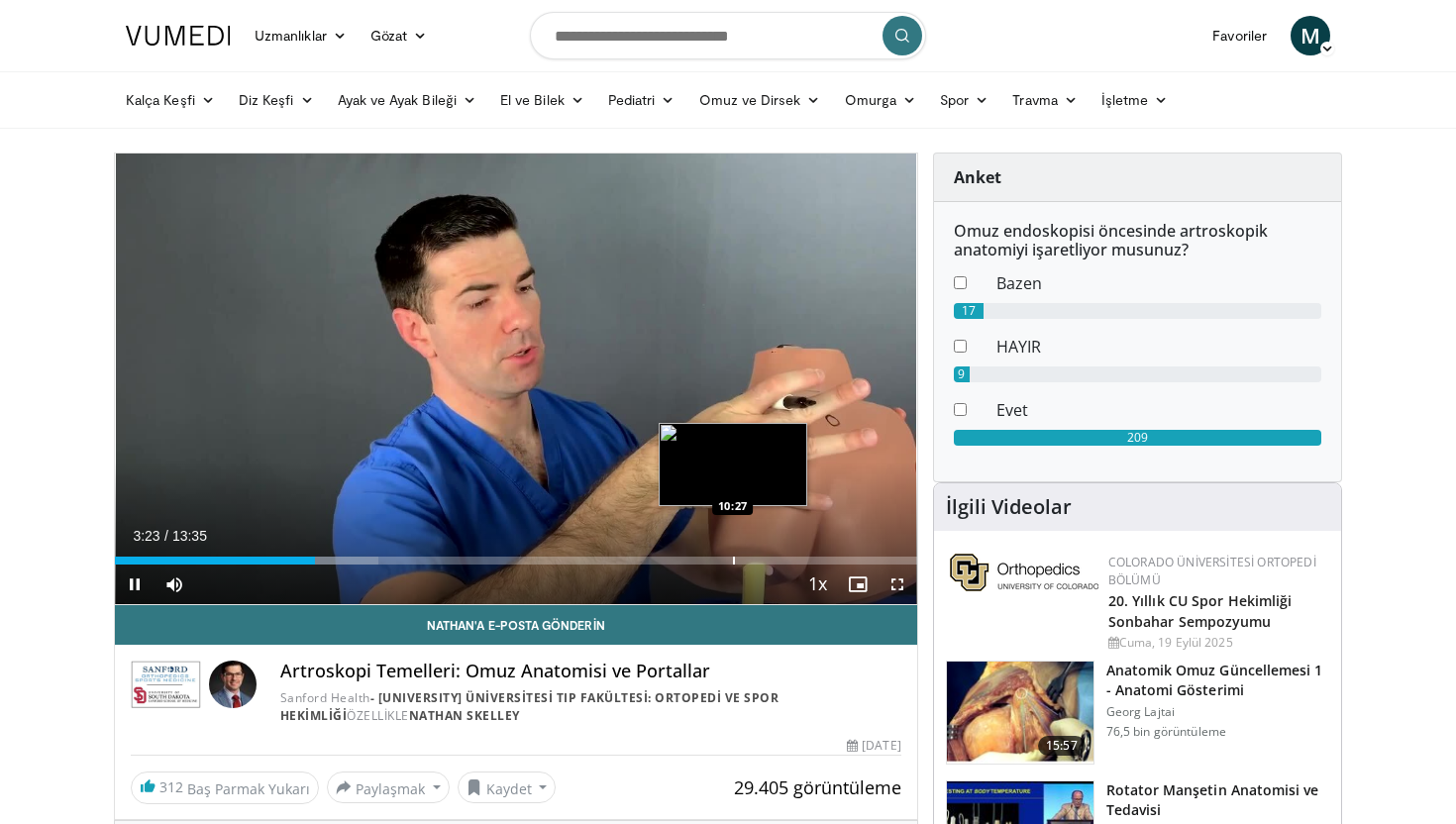 click on "Loaded :  32.85% 03:23 10:27" at bounding box center (516, 555) 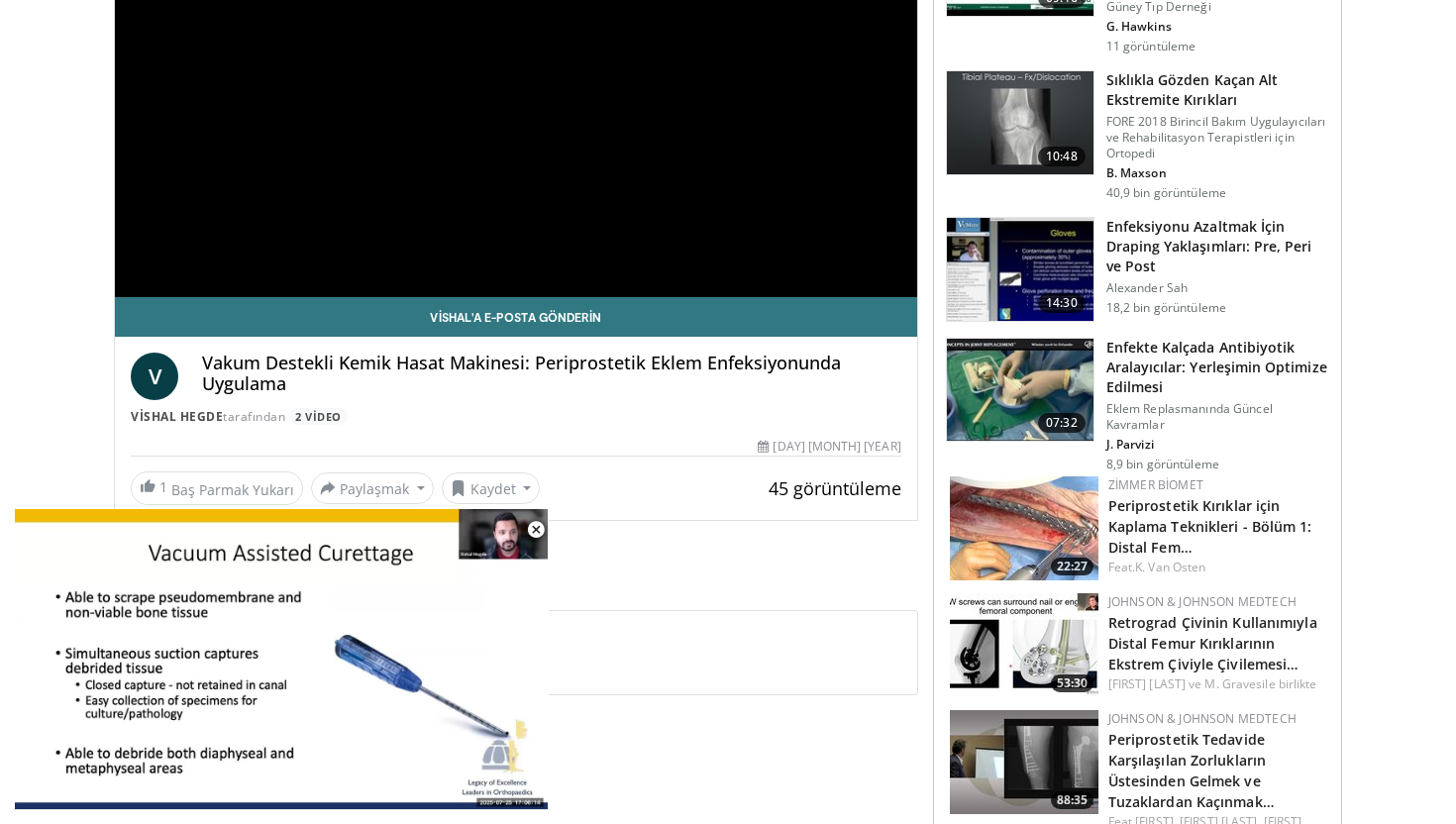 scroll, scrollTop: 0, scrollLeft: 0, axis: both 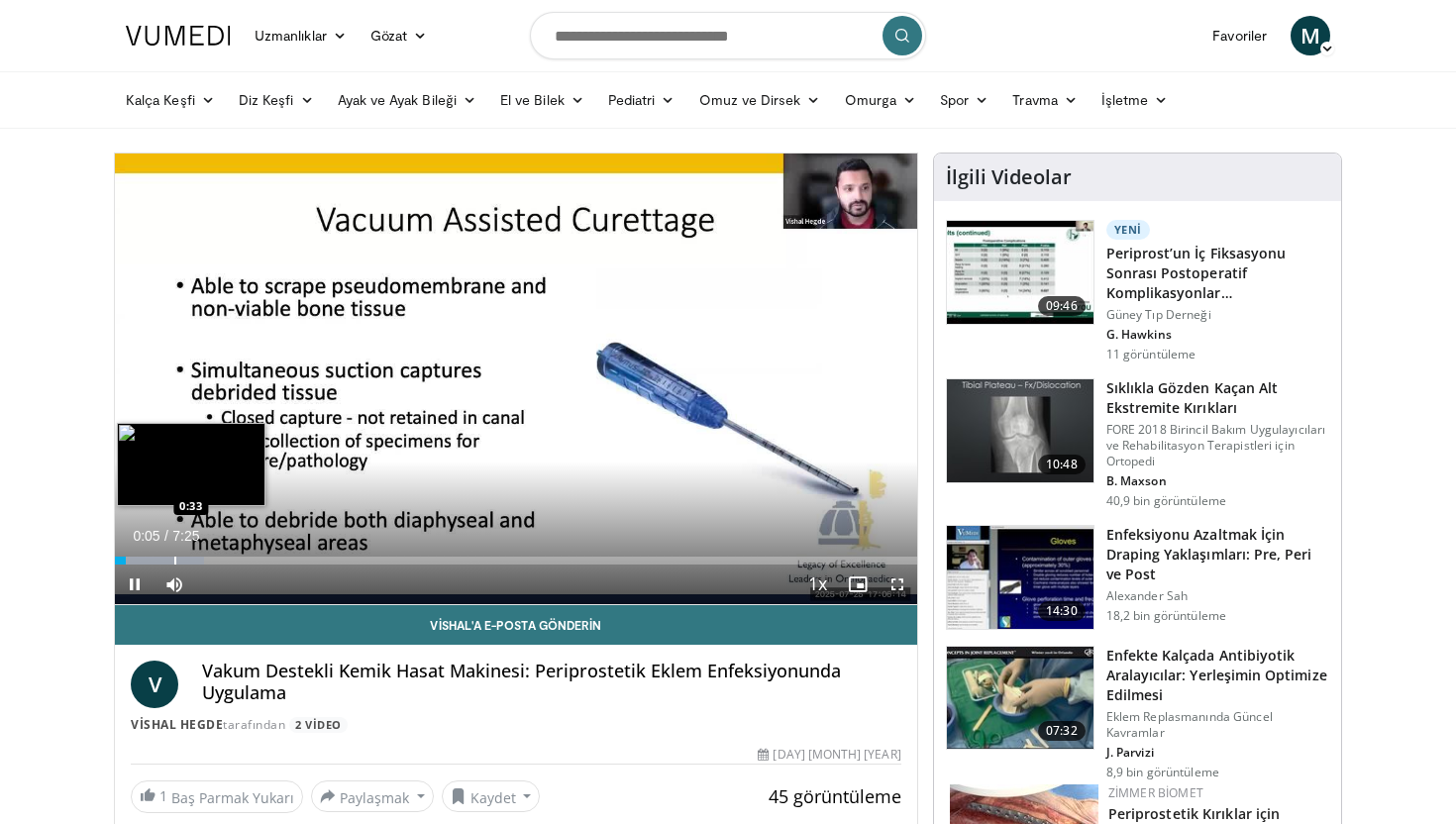 click on "Loaded :  11.10% 0:05 0:33" at bounding box center [516, 555] 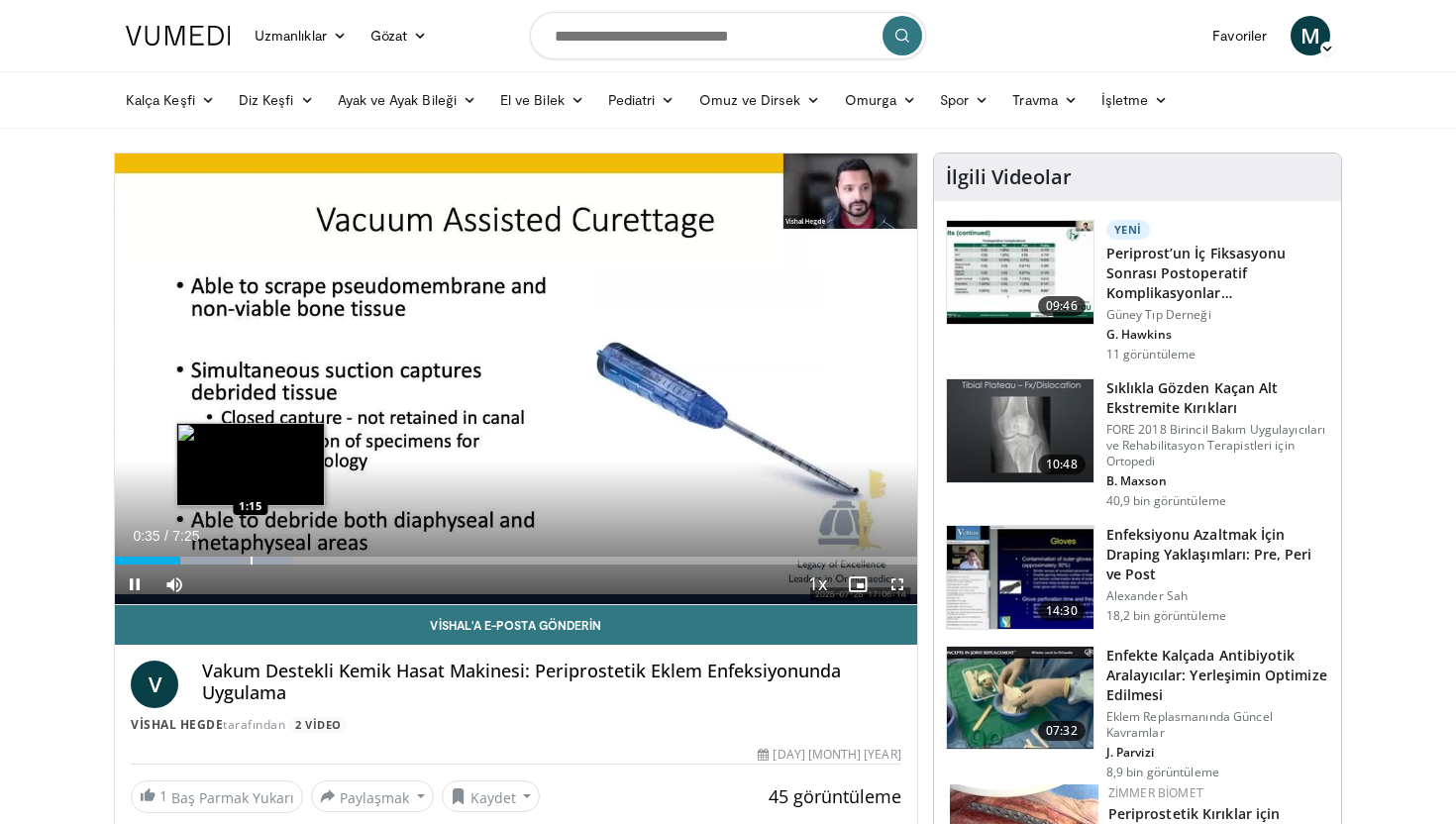 click at bounding box center (252, 561) 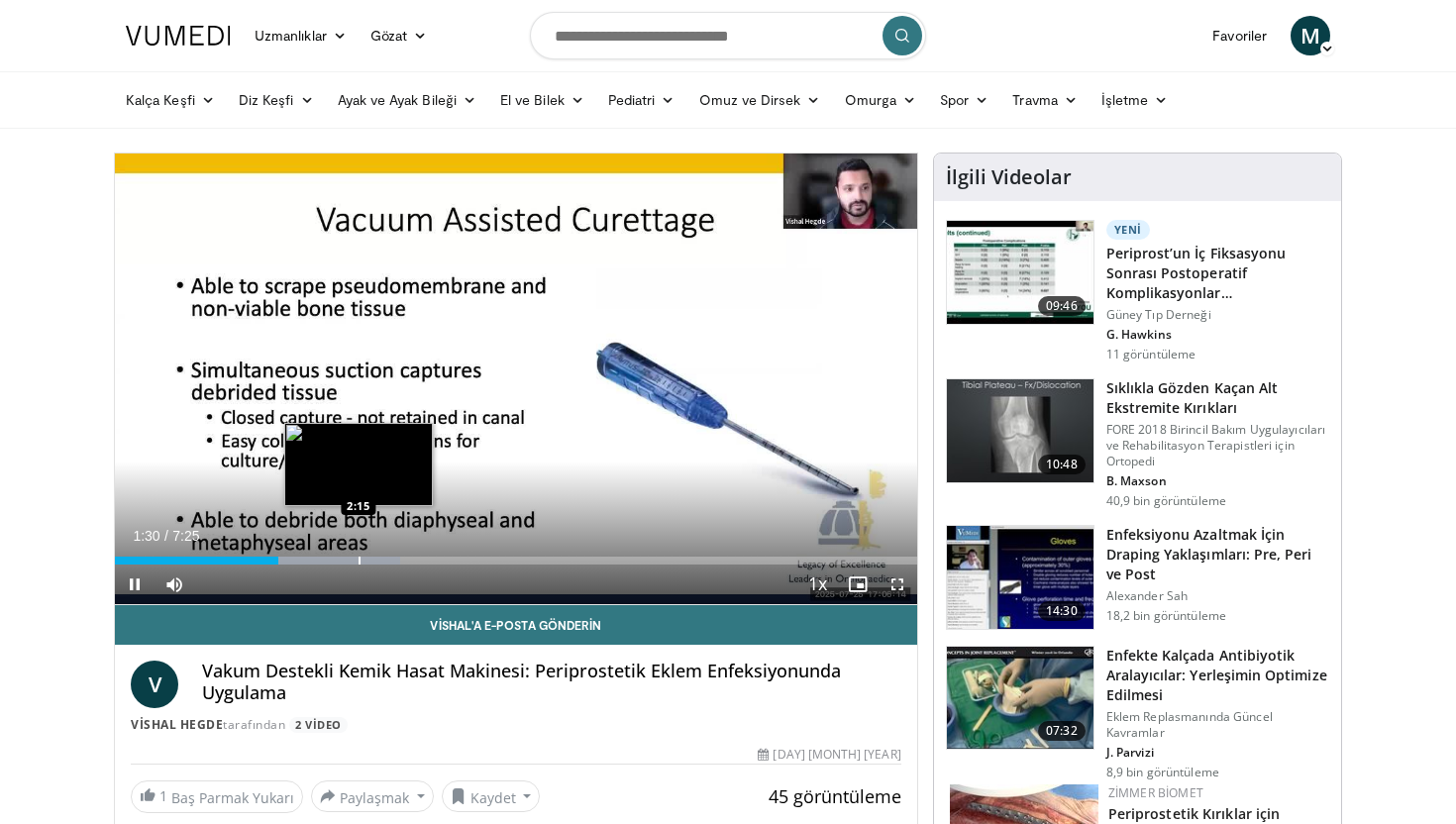click on "Loaded :  35.57% 1:30 2:15" at bounding box center (516, 555) 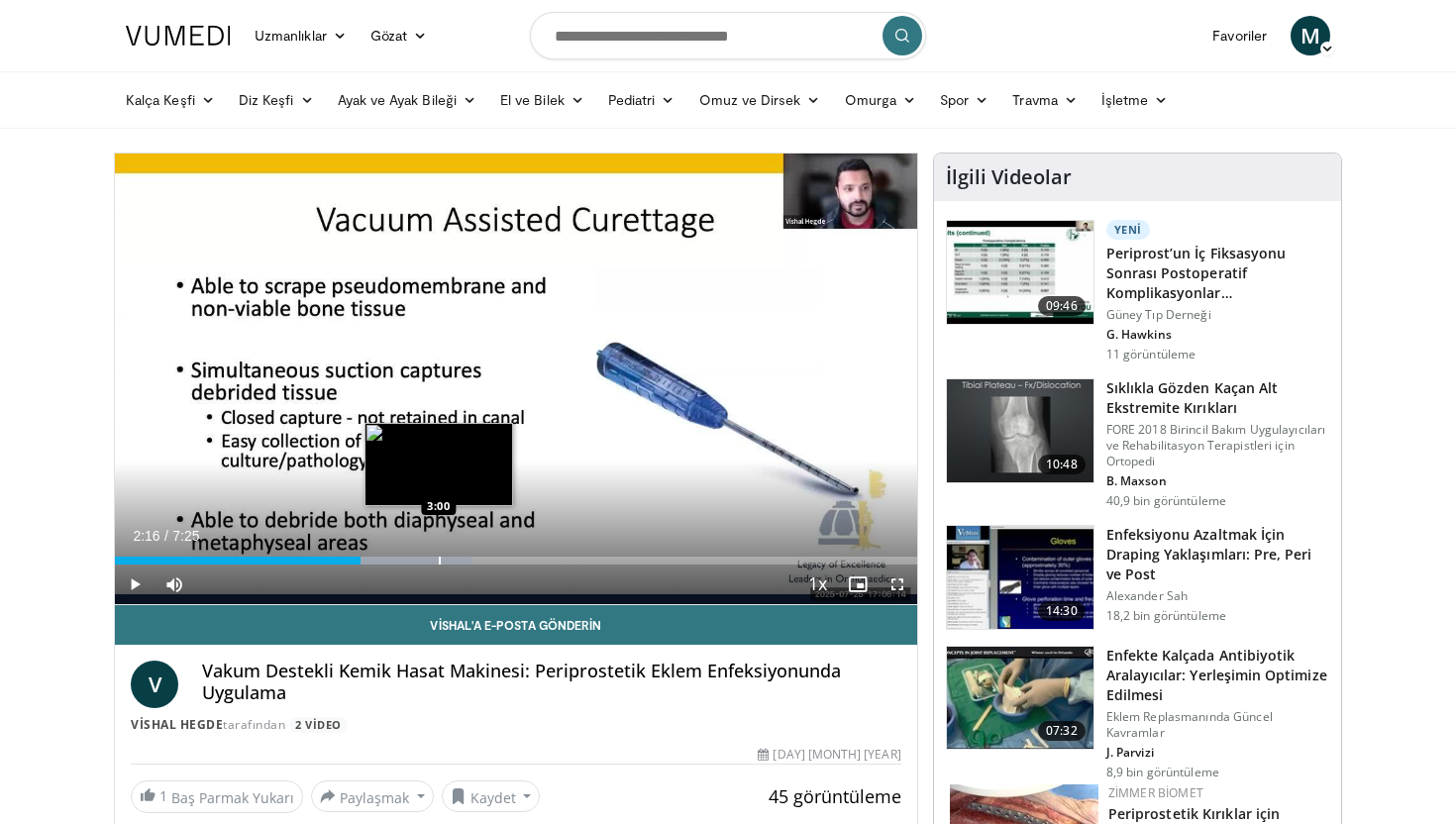 click at bounding box center [440, 561] 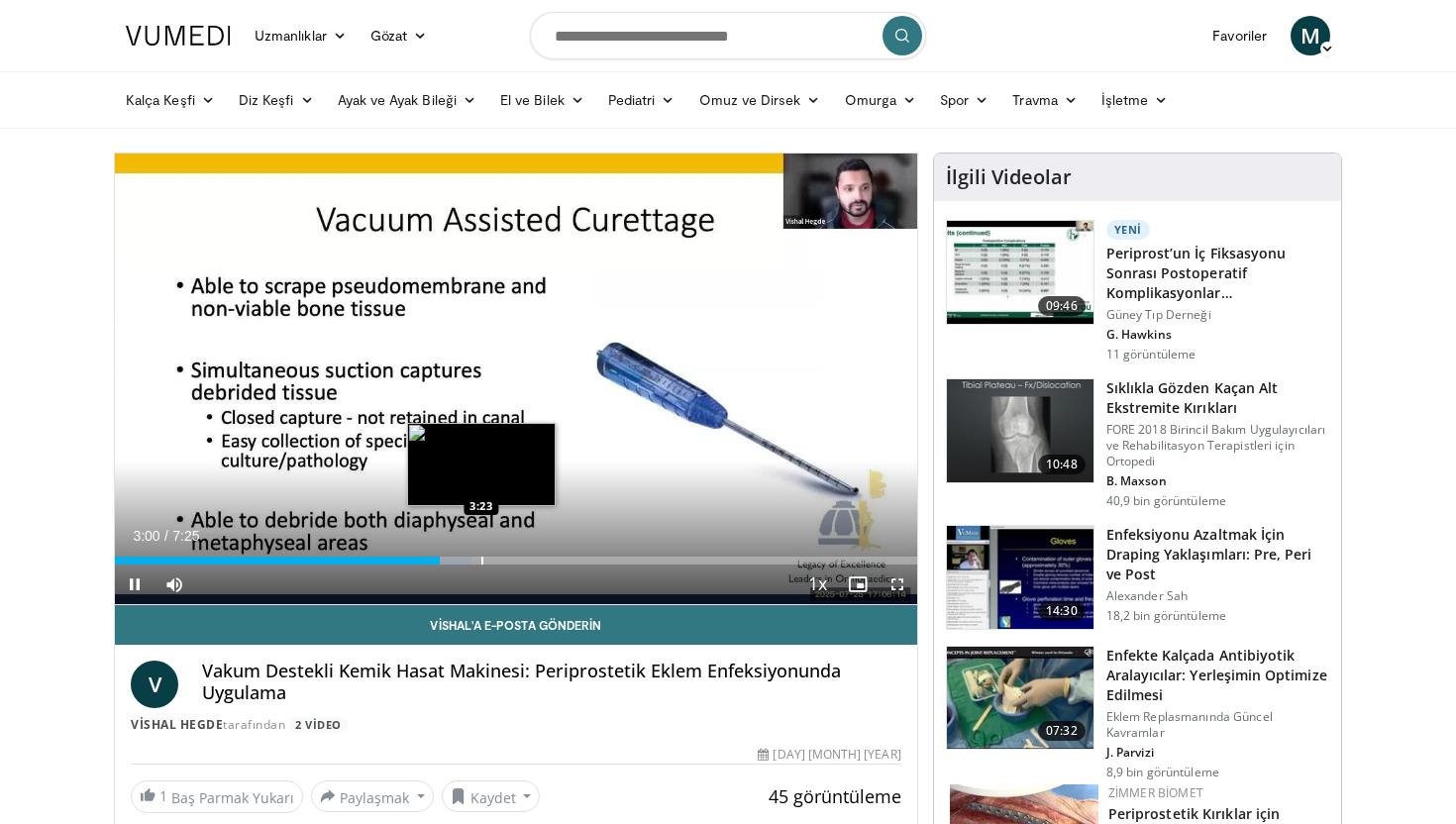 click at bounding box center (482, 561) 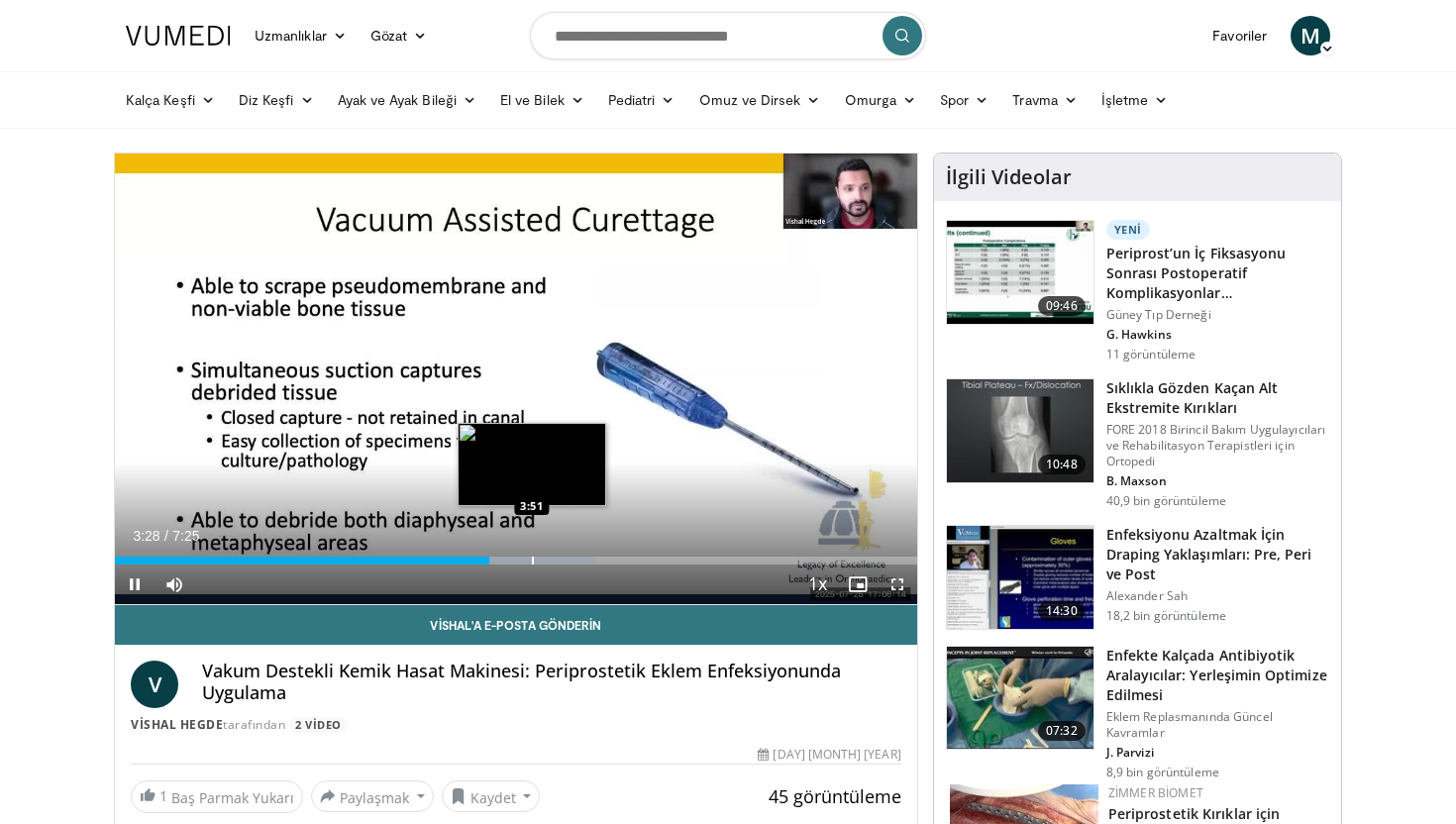 click at bounding box center [533, 561] 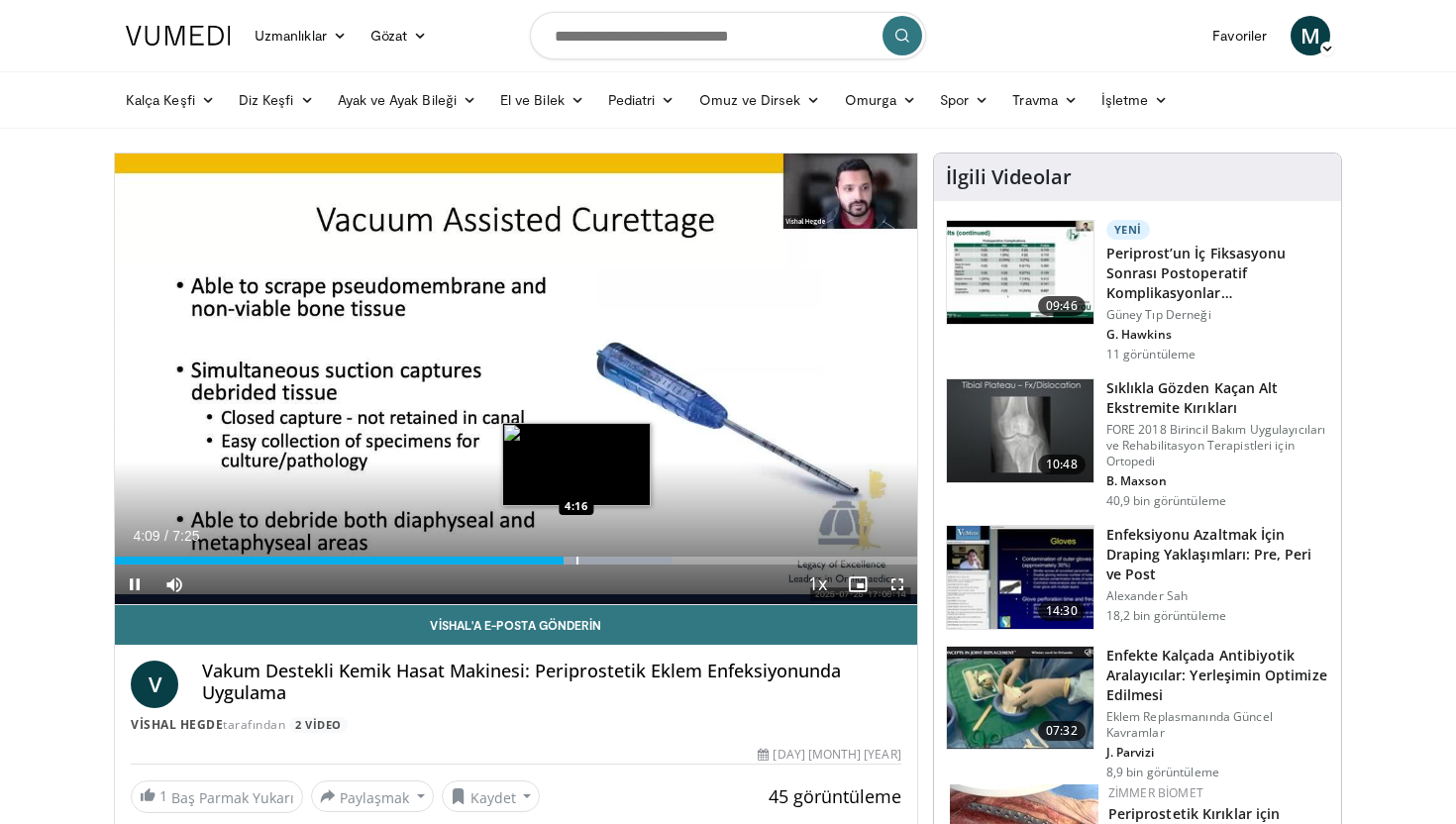 click at bounding box center [577, 561] 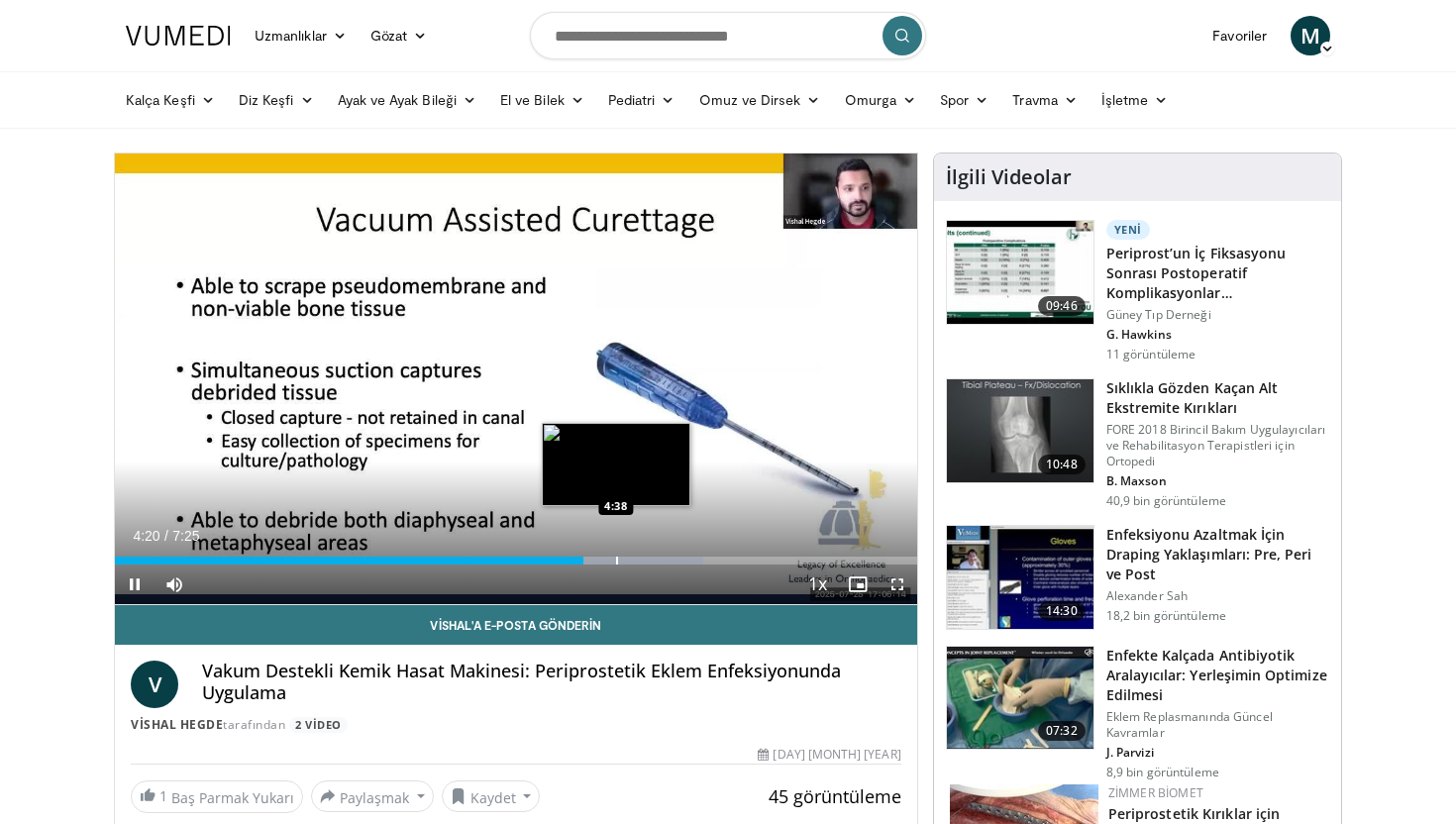 click at bounding box center (617, 561) 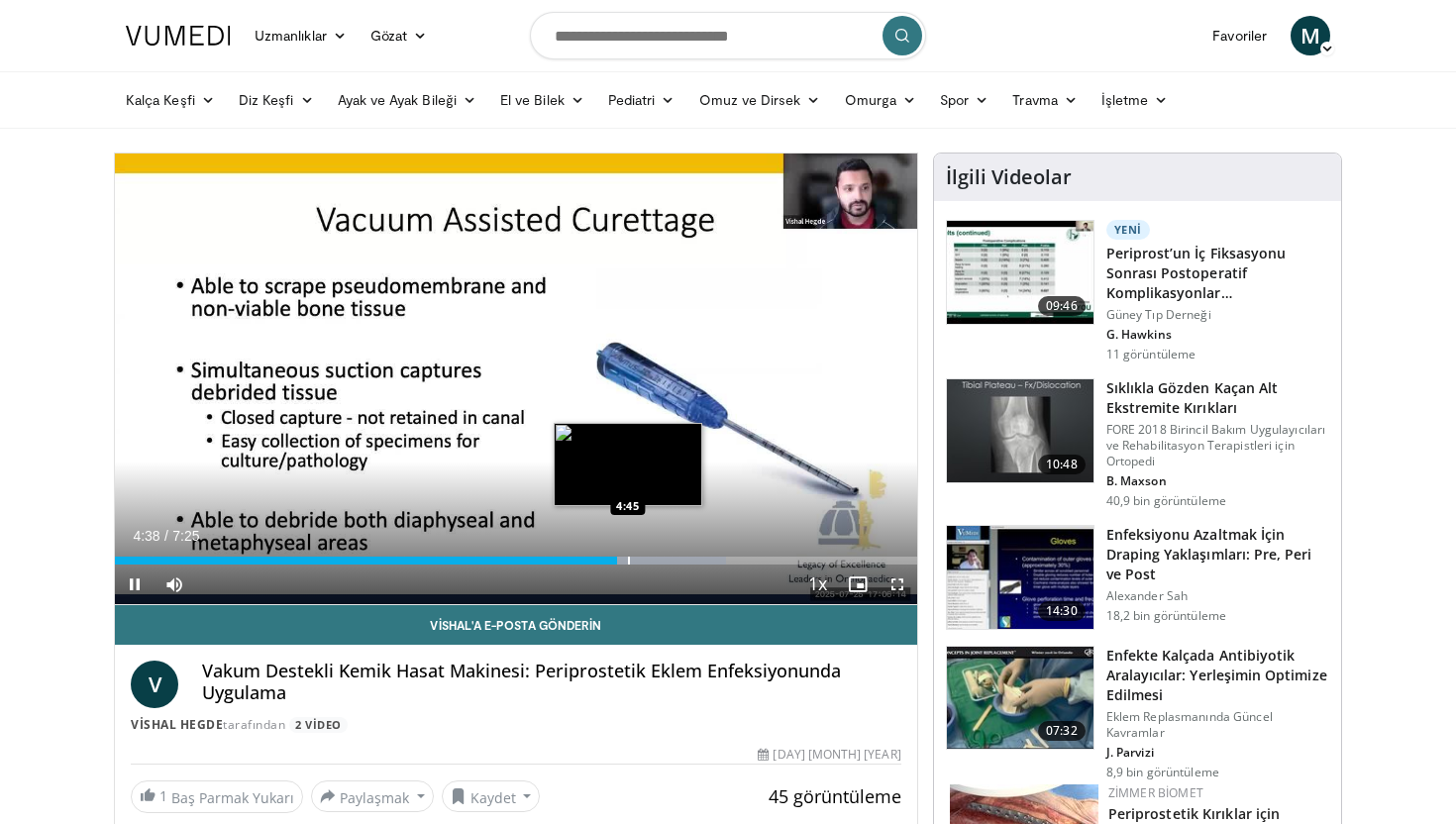click at bounding box center (629, 561) 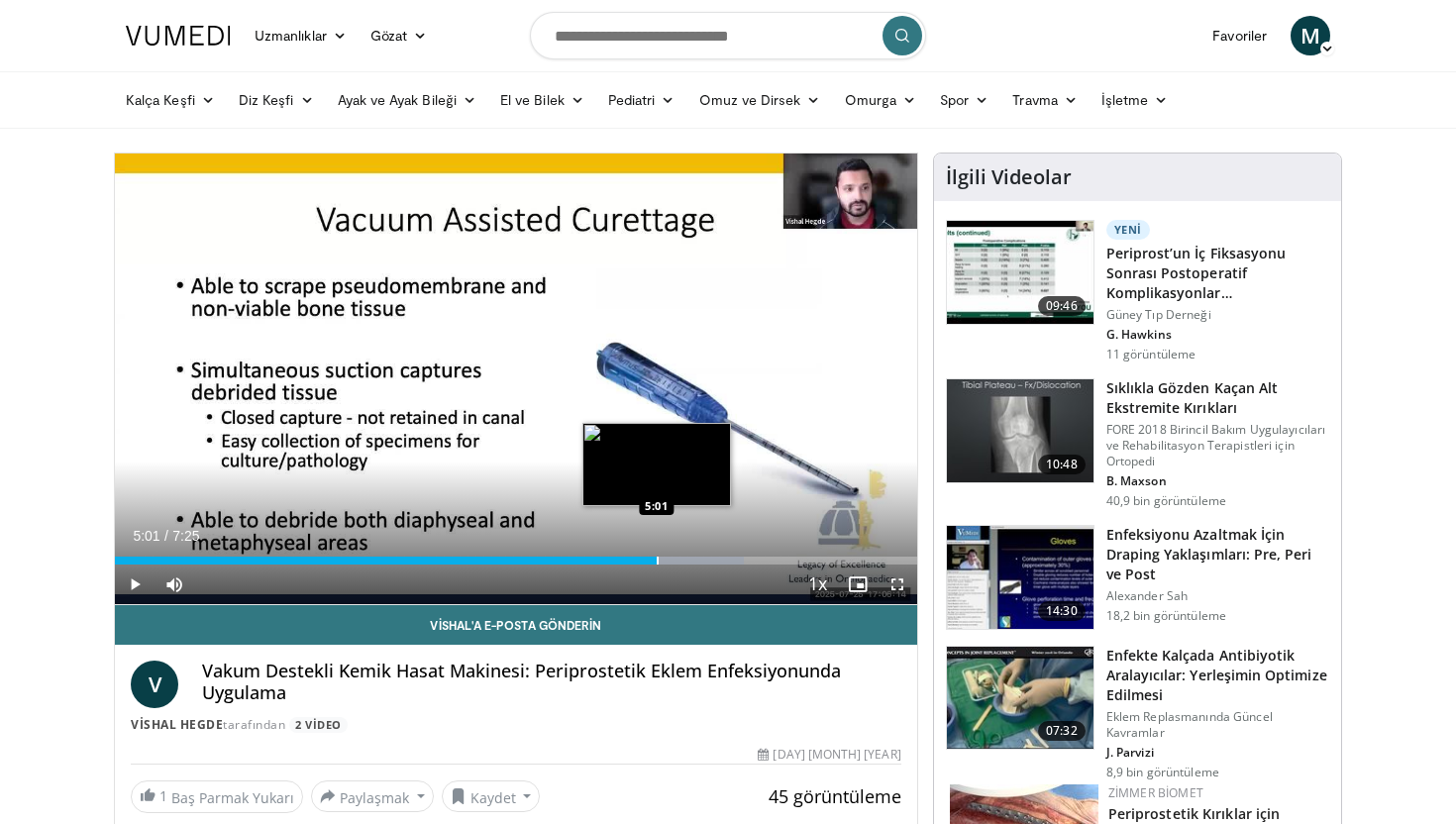 click at bounding box center (658, 561) 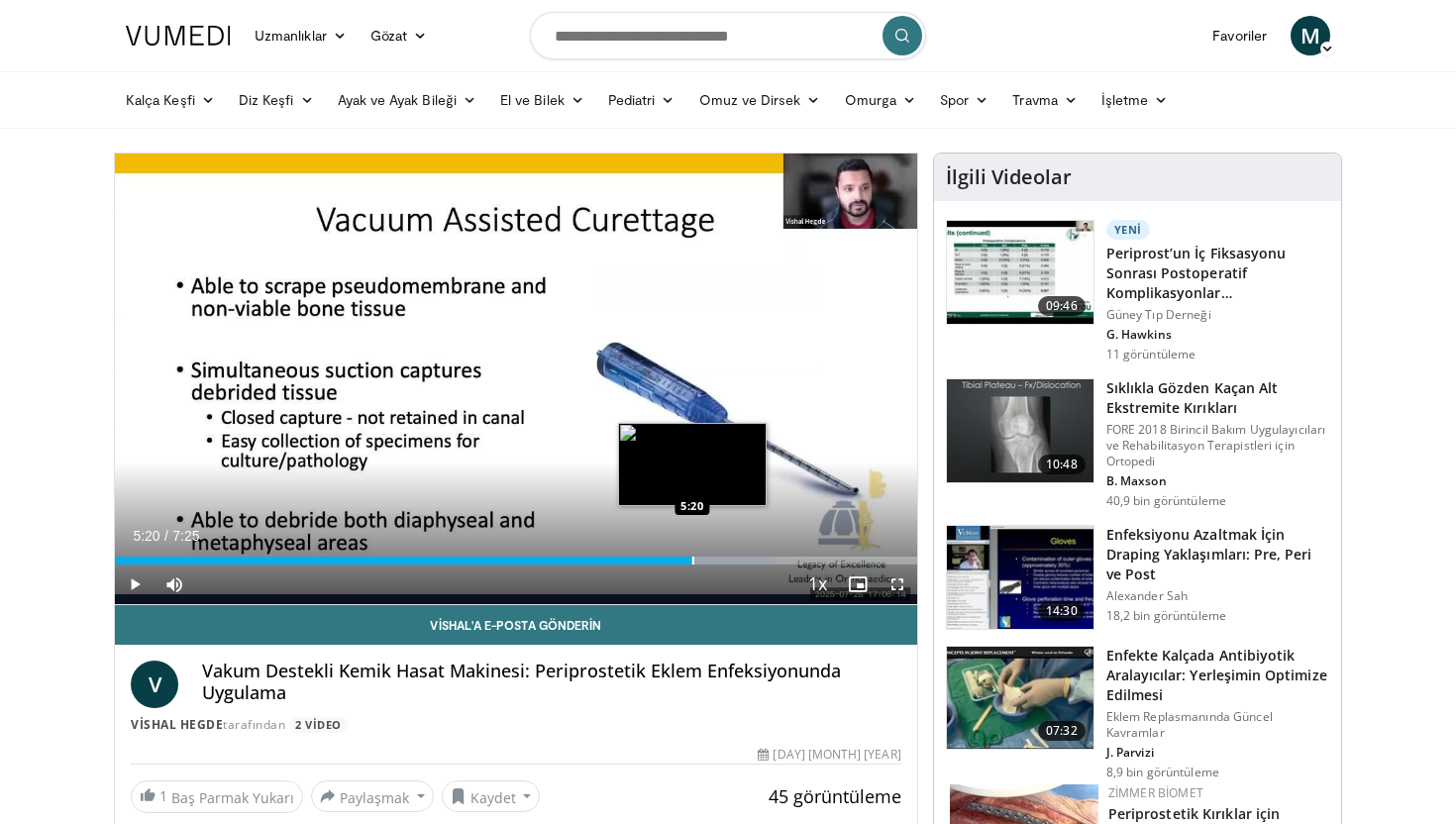 click at bounding box center [693, 561] 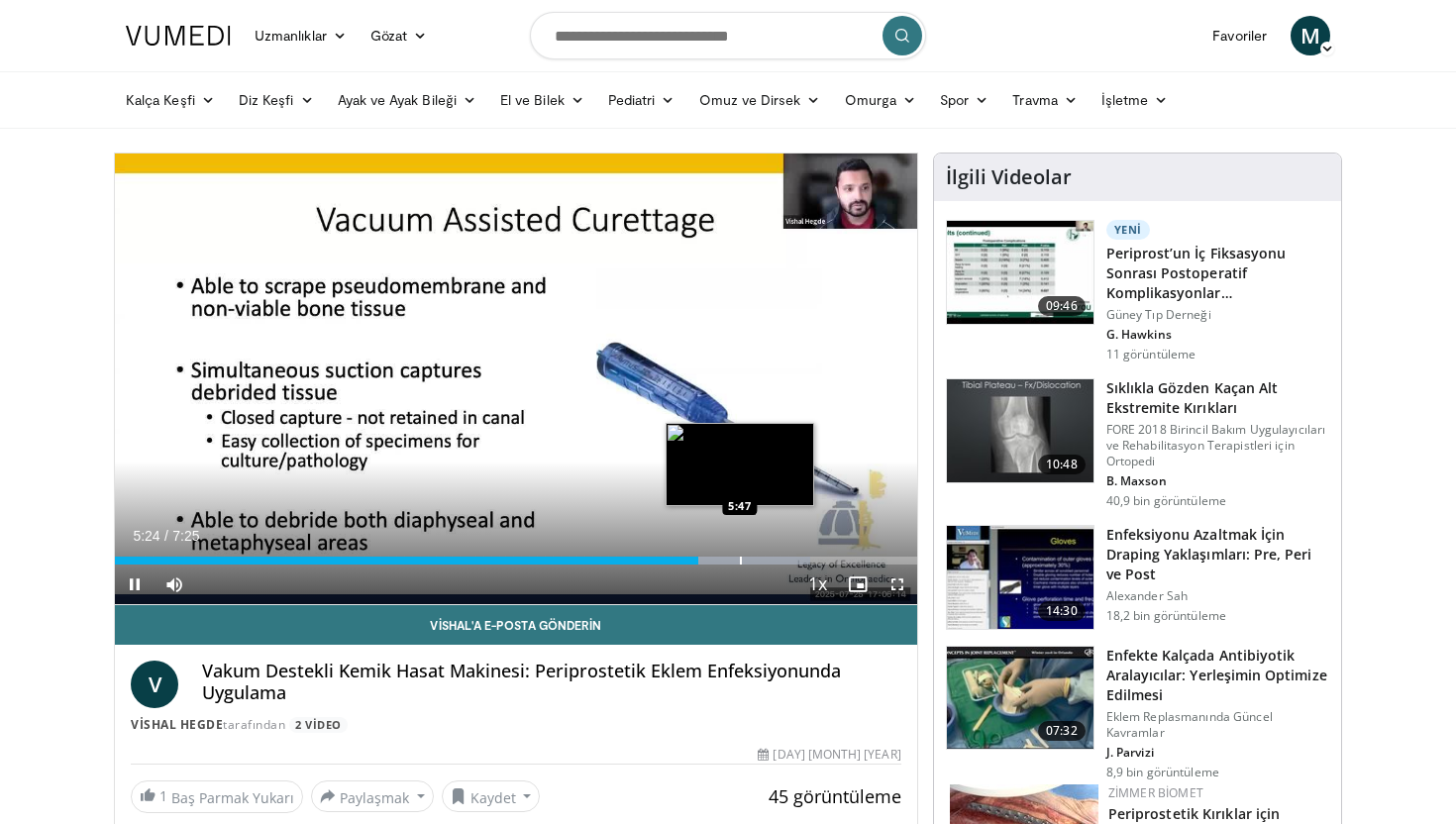 click at bounding box center [741, 561] 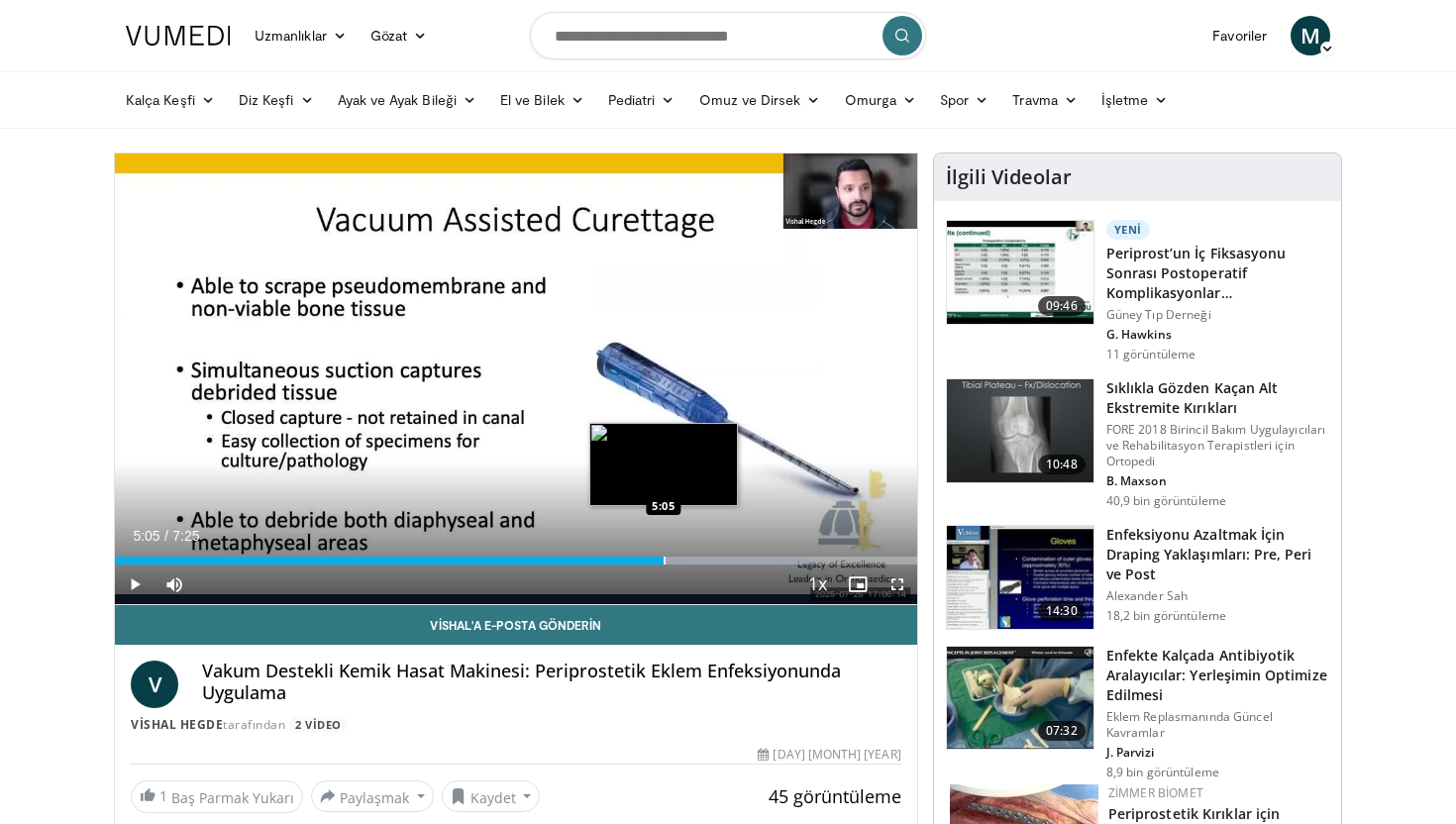 click on "Loaded :  86.73% 5:05 5:05" at bounding box center (516, 561) 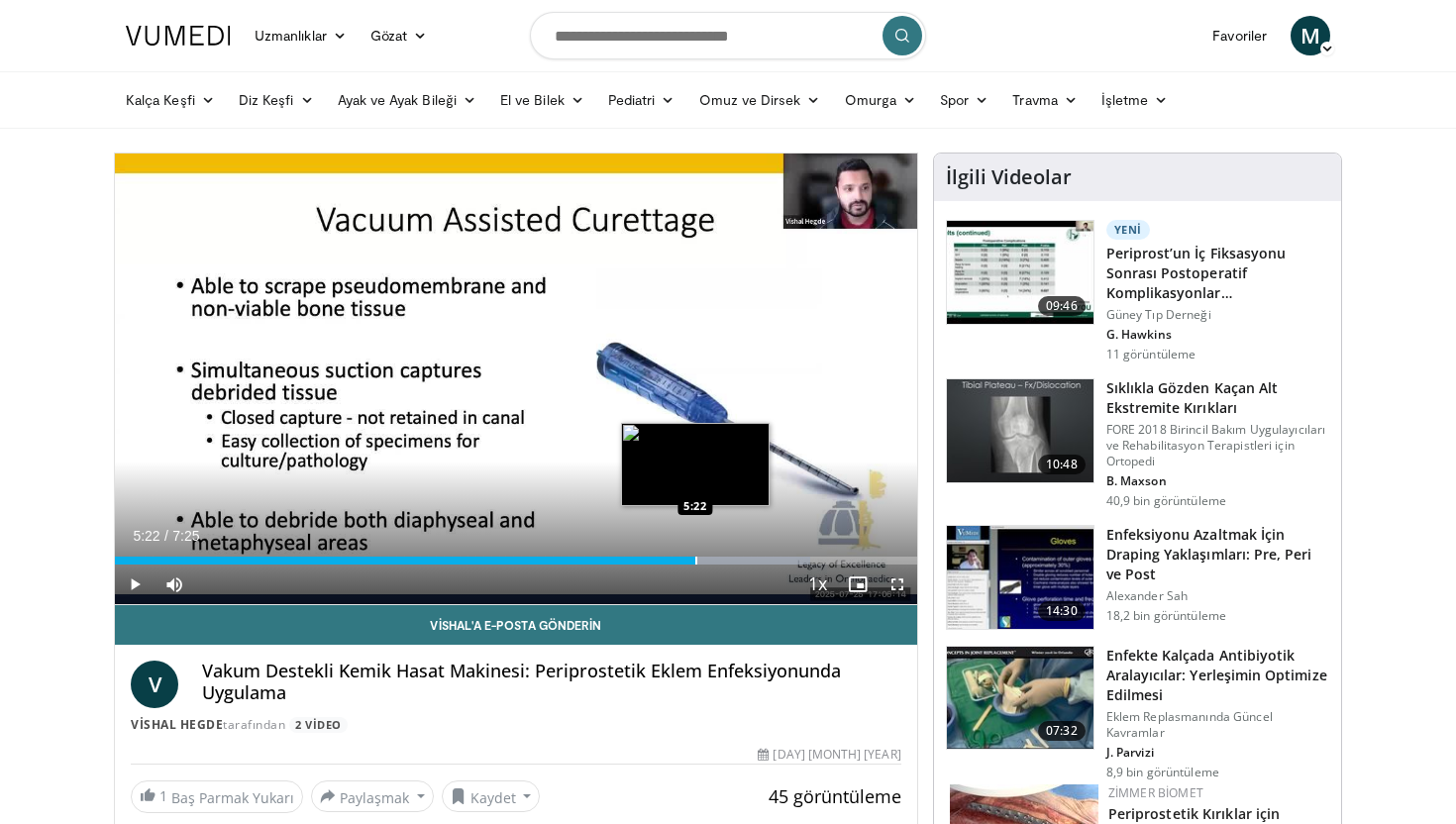 click at bounding box center [696, 561] 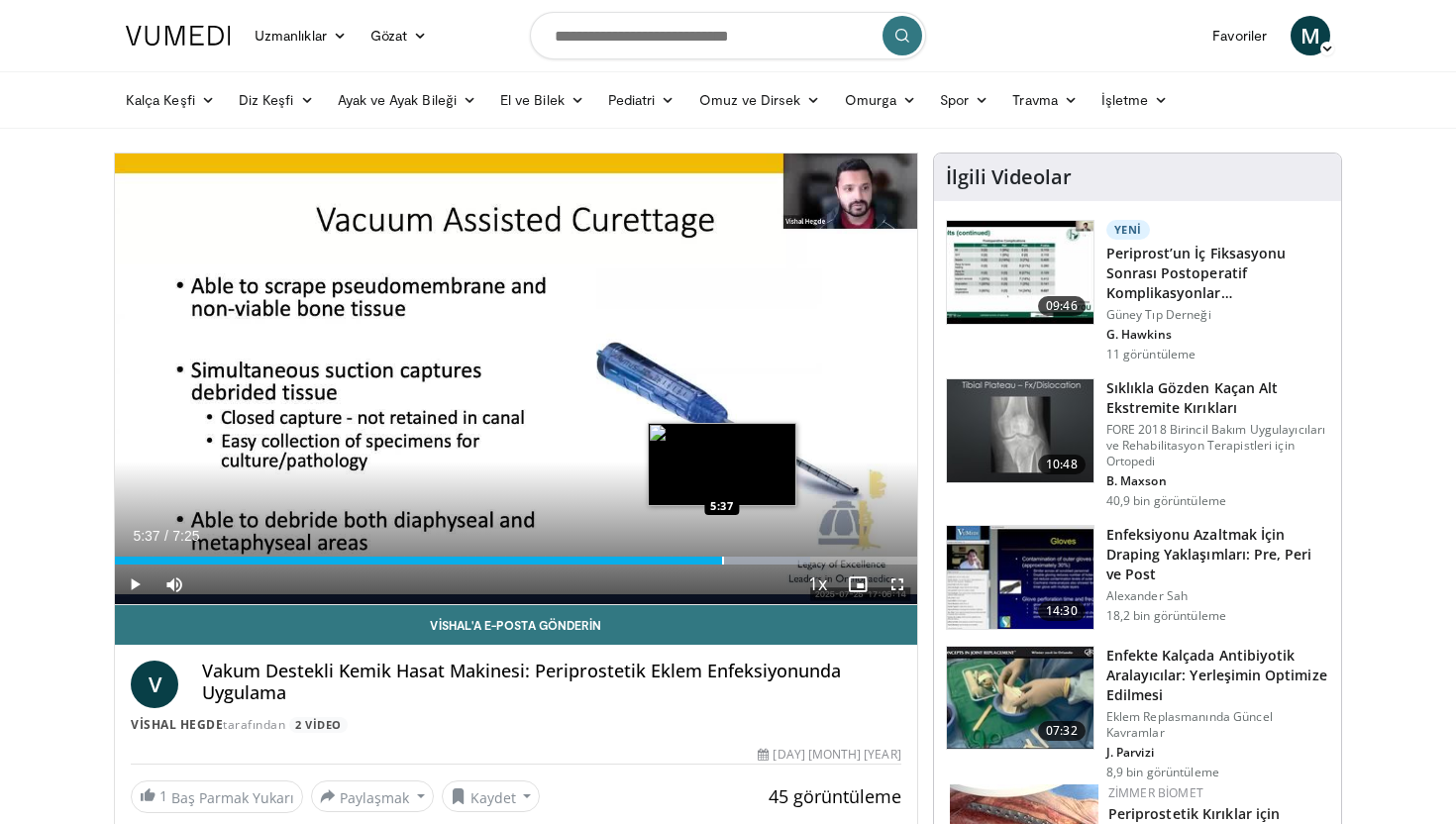 click at bounding box center (723, 561) 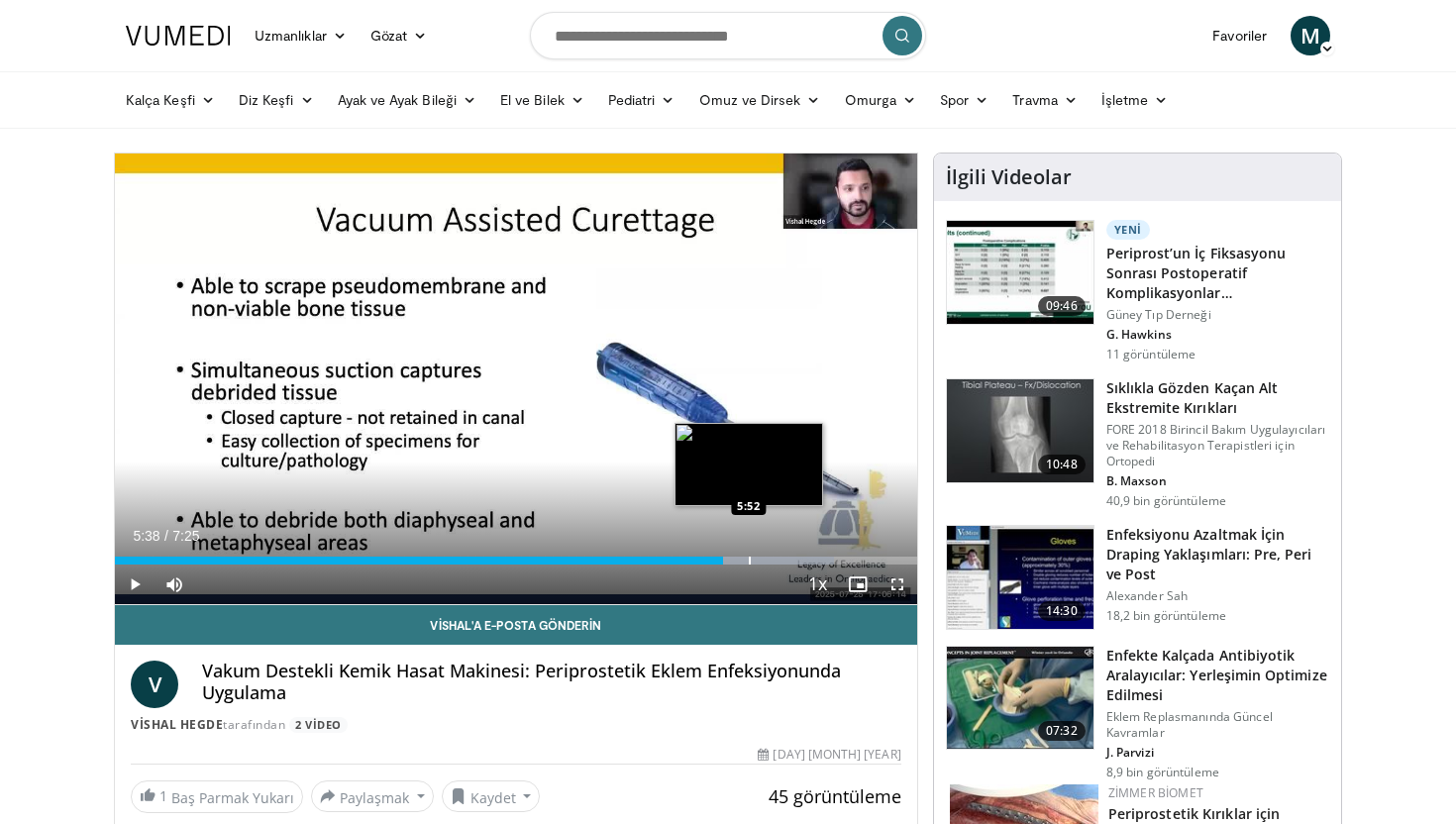 click at bounding box center [750, 561] 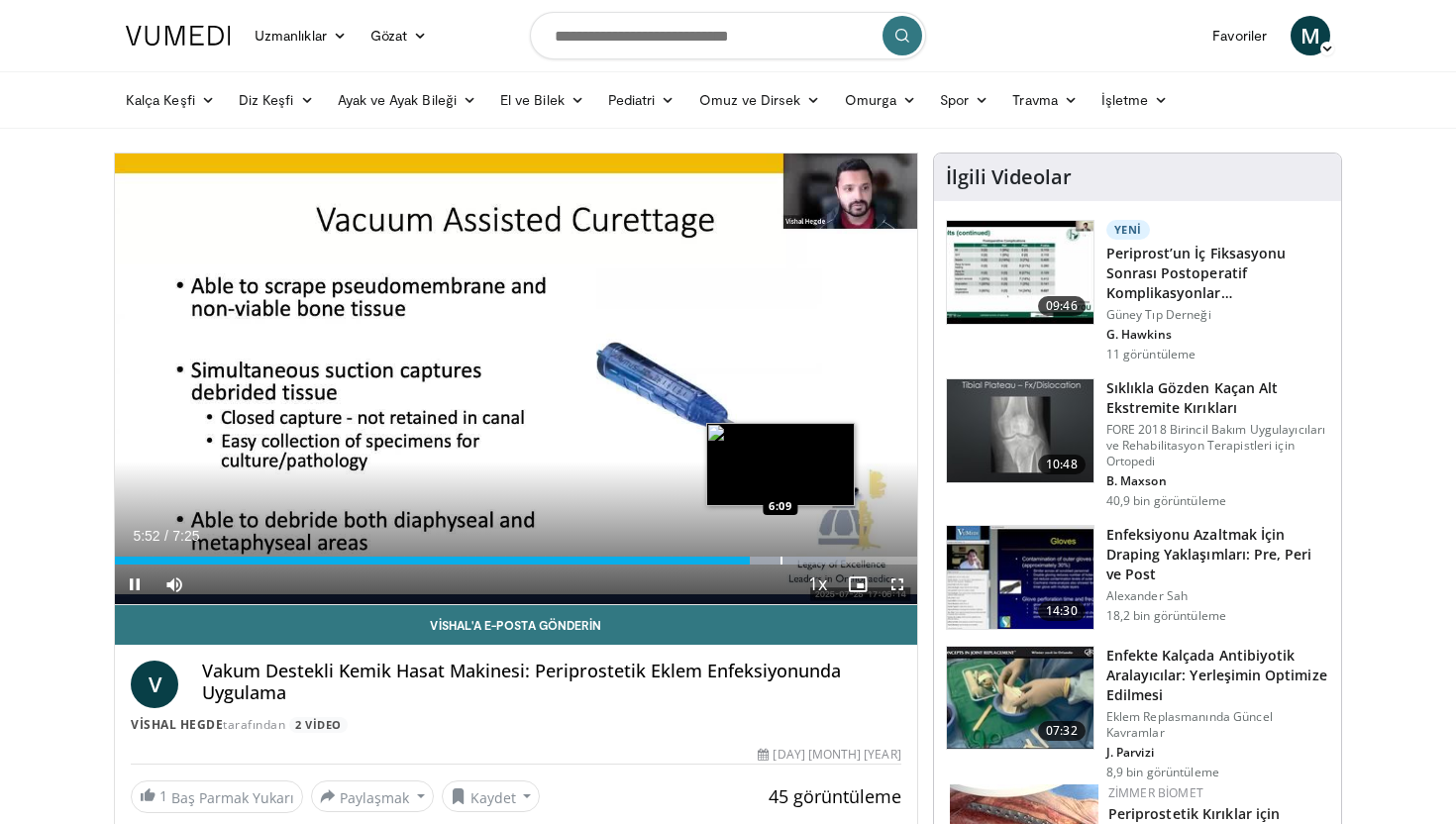 click on "Loaded :  91.18% 5:52 6:09" at bounding box center (516, 555) 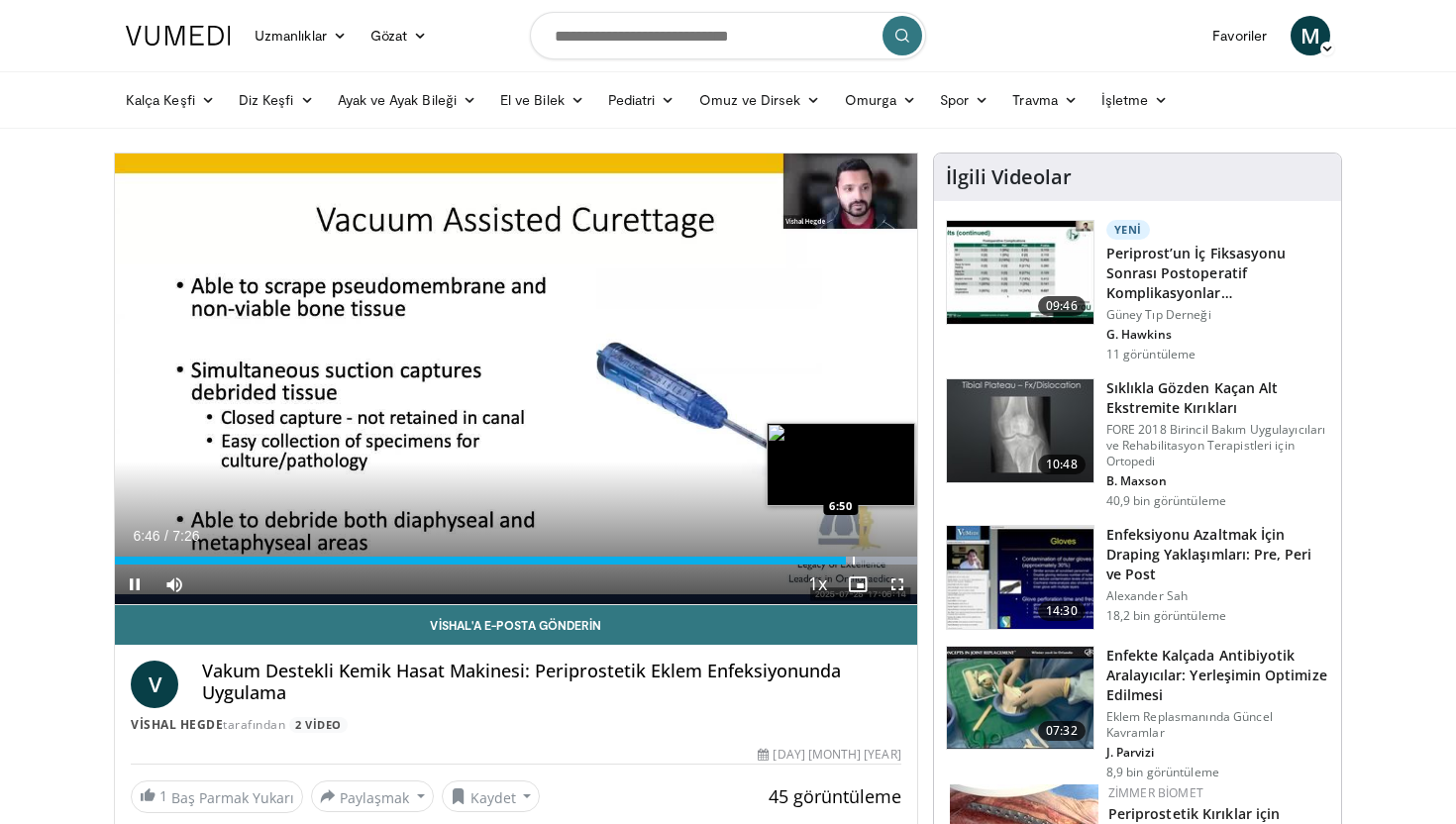 click at bounding box center [854, 561] 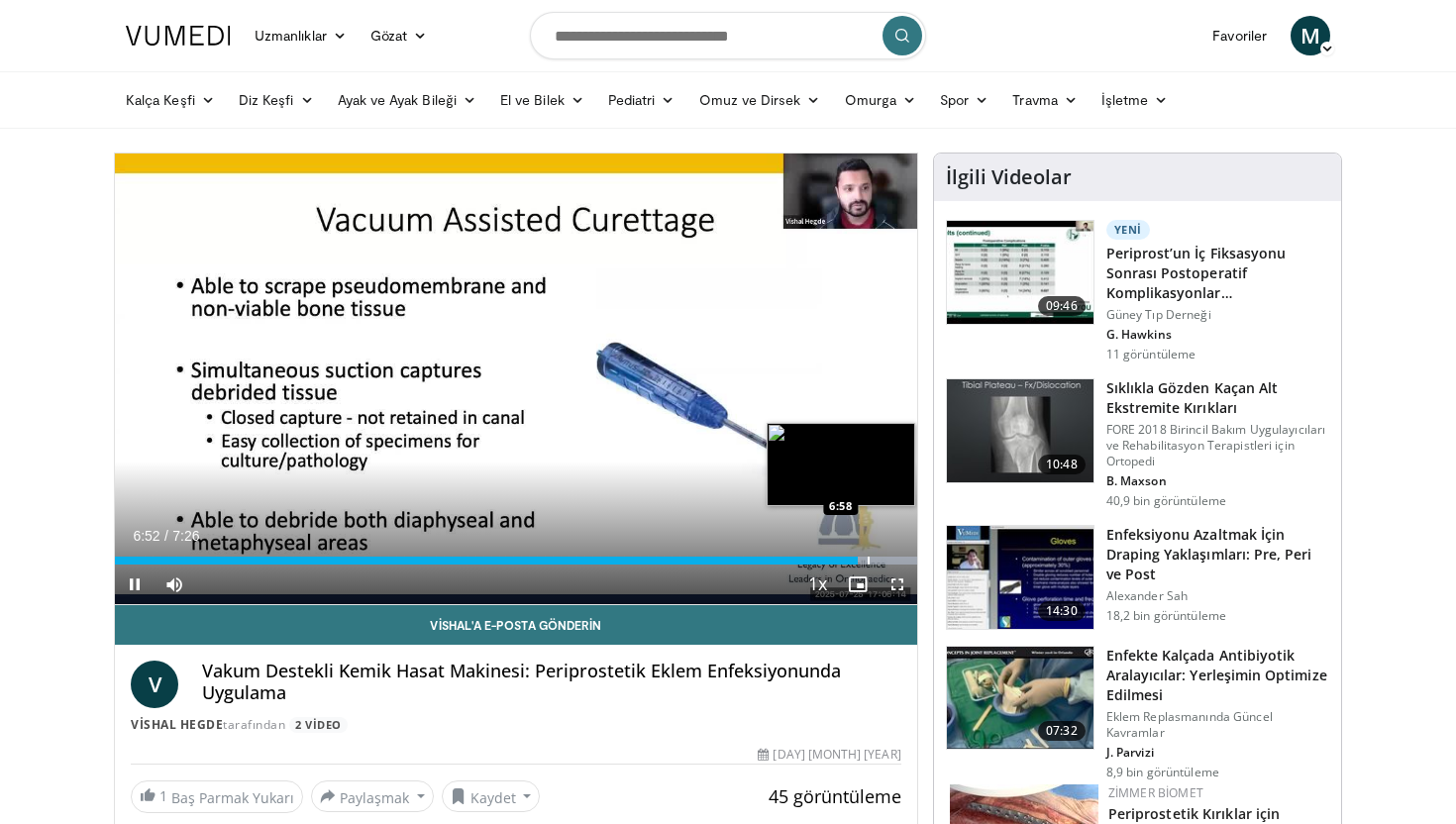 click at bounding box center (869, 561) 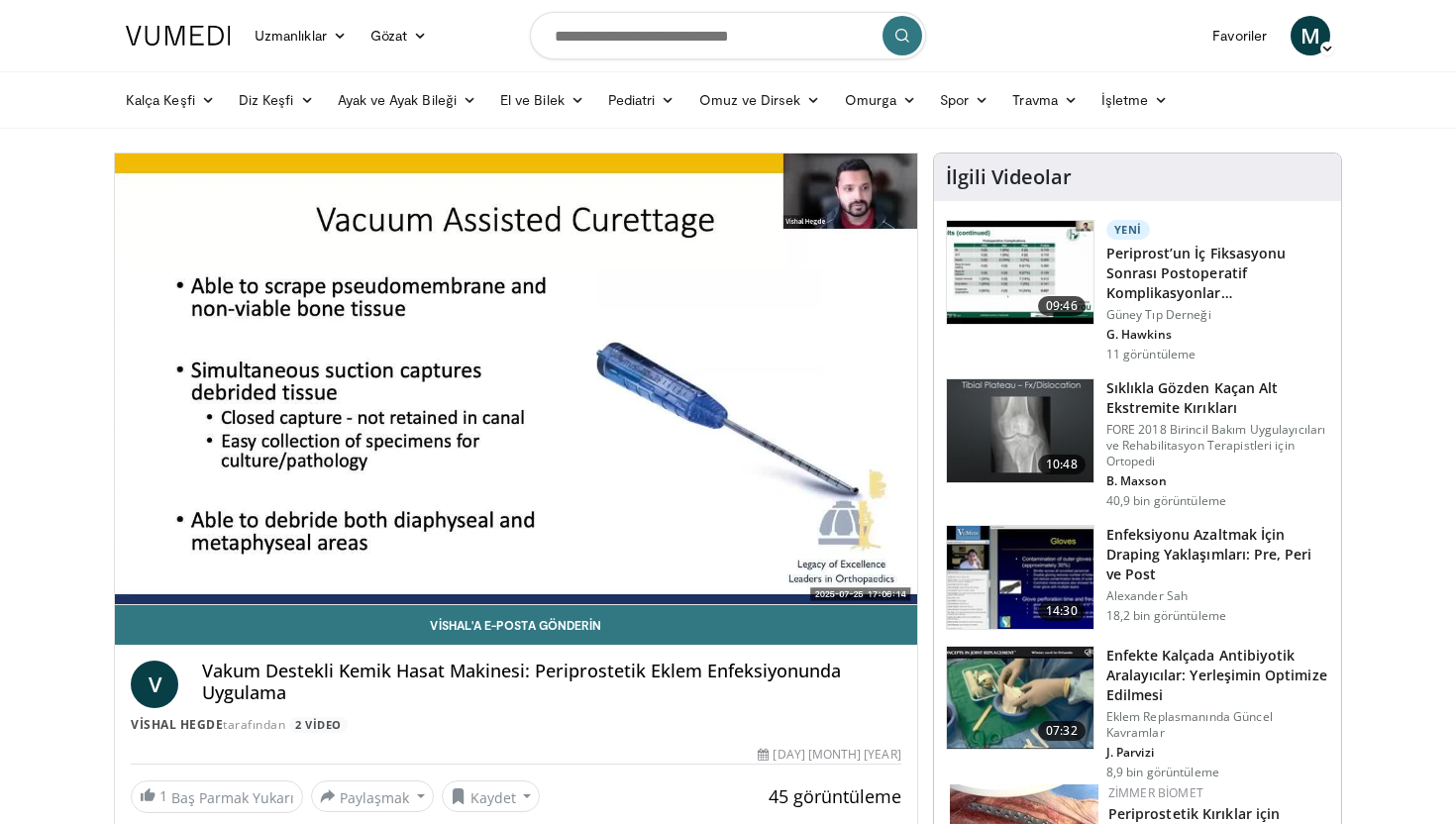 click at bounding box center [1020, 577] 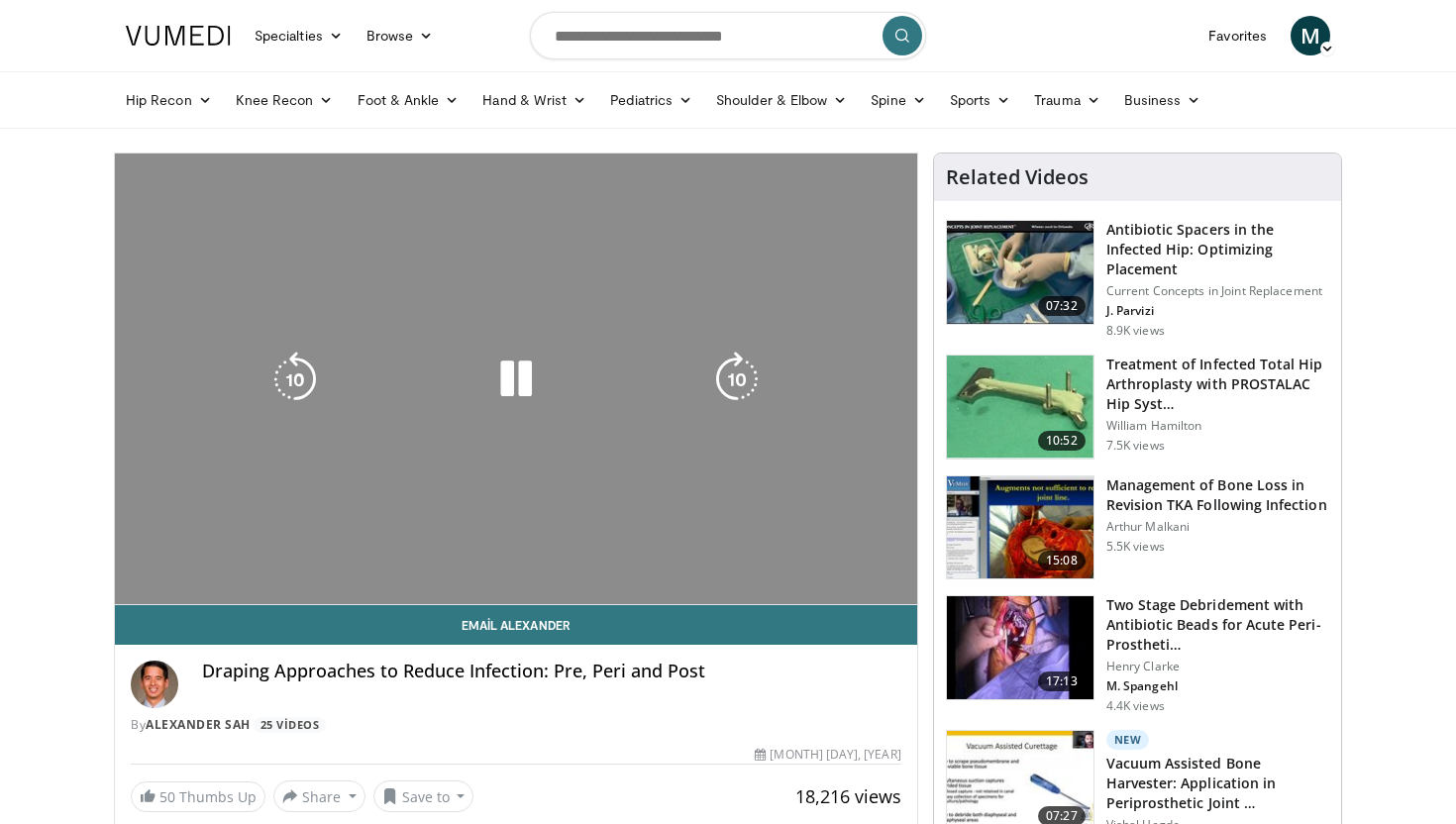 scroll, scrollTop: 0, scrollLeft: 0, axis: both 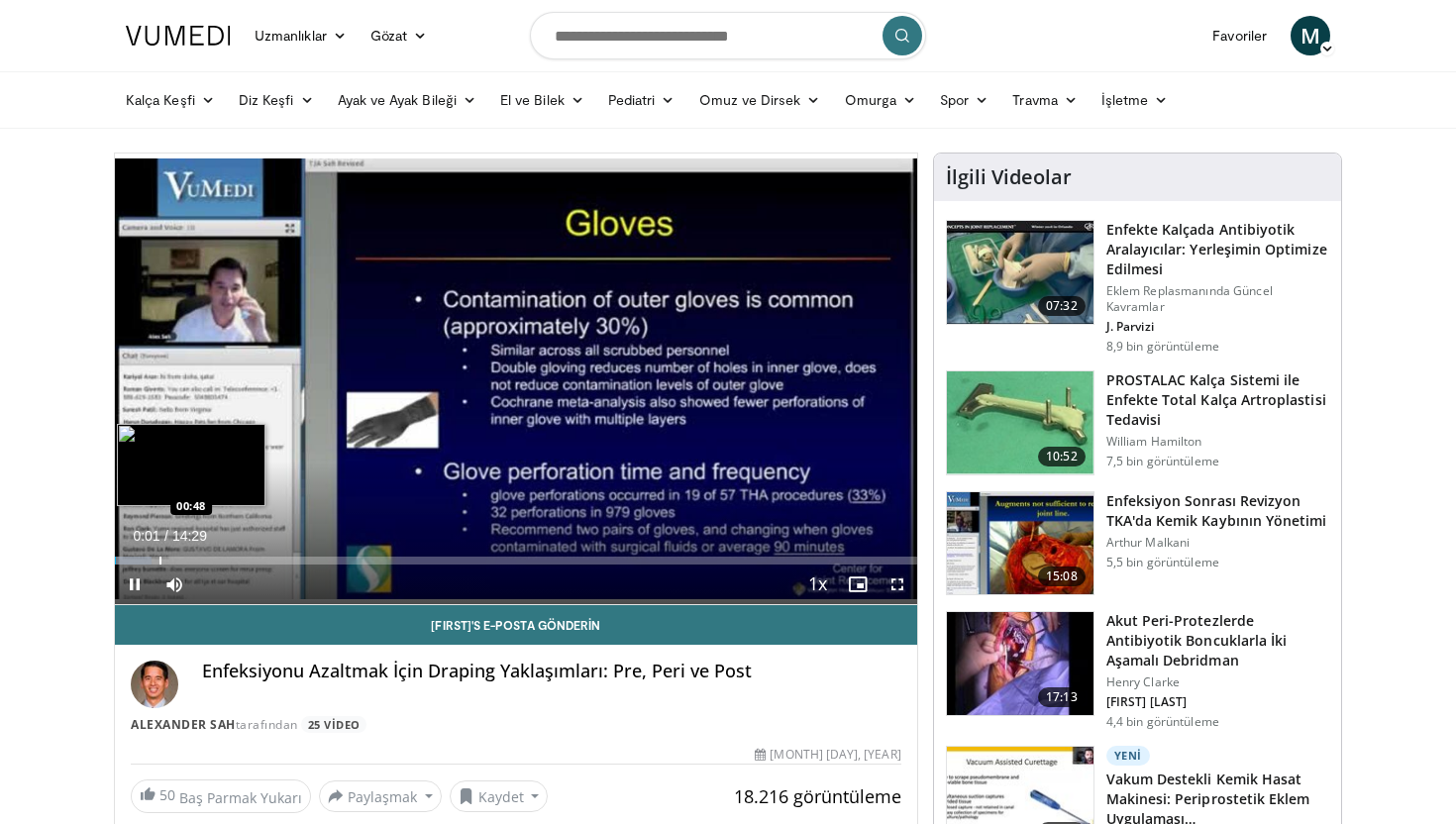 click at bounding box center [160, 561] 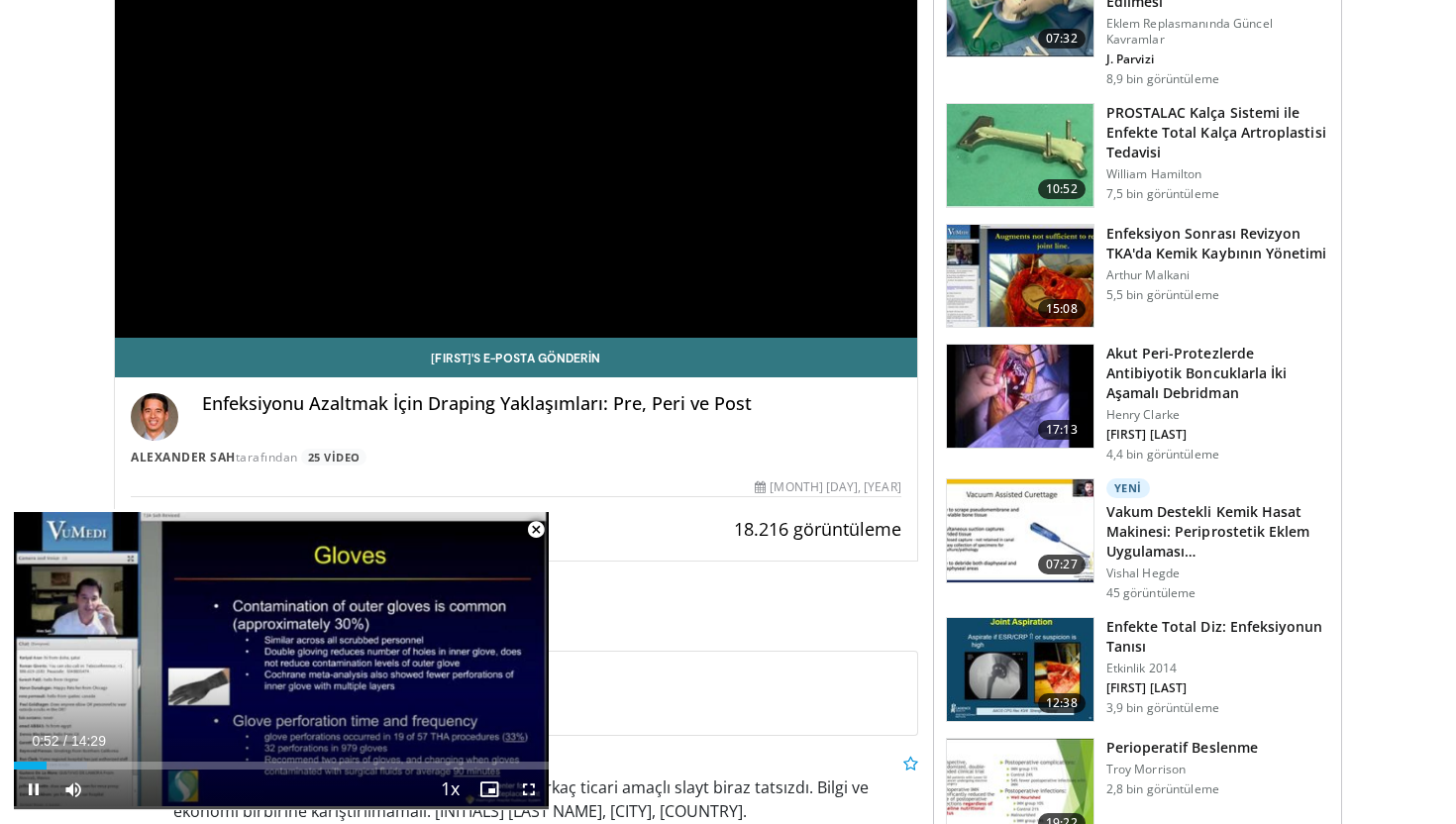 scroll, scrollTop: 0, scrollLeft: 0, axis: both 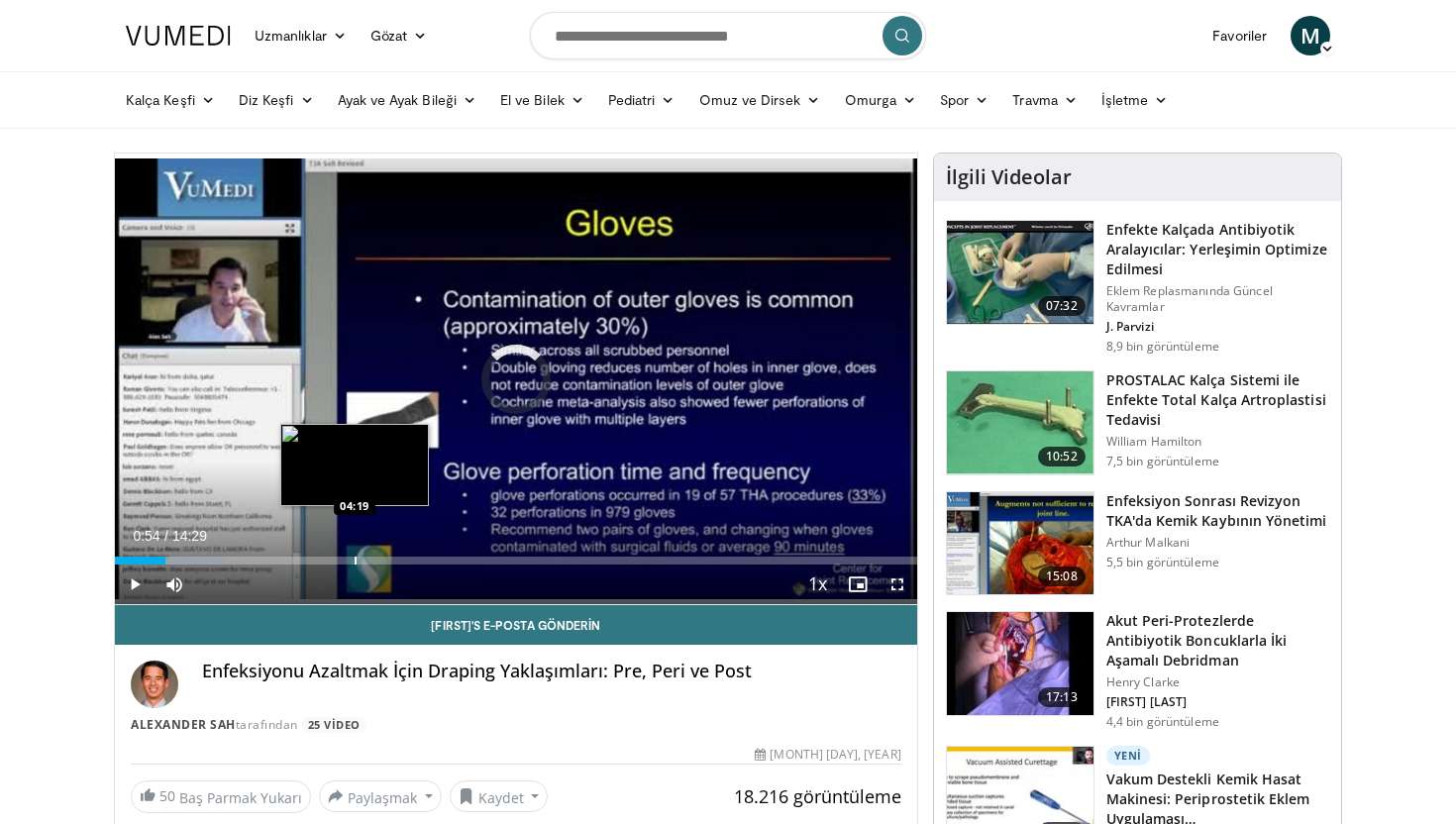click at bounding box center [356, 561] 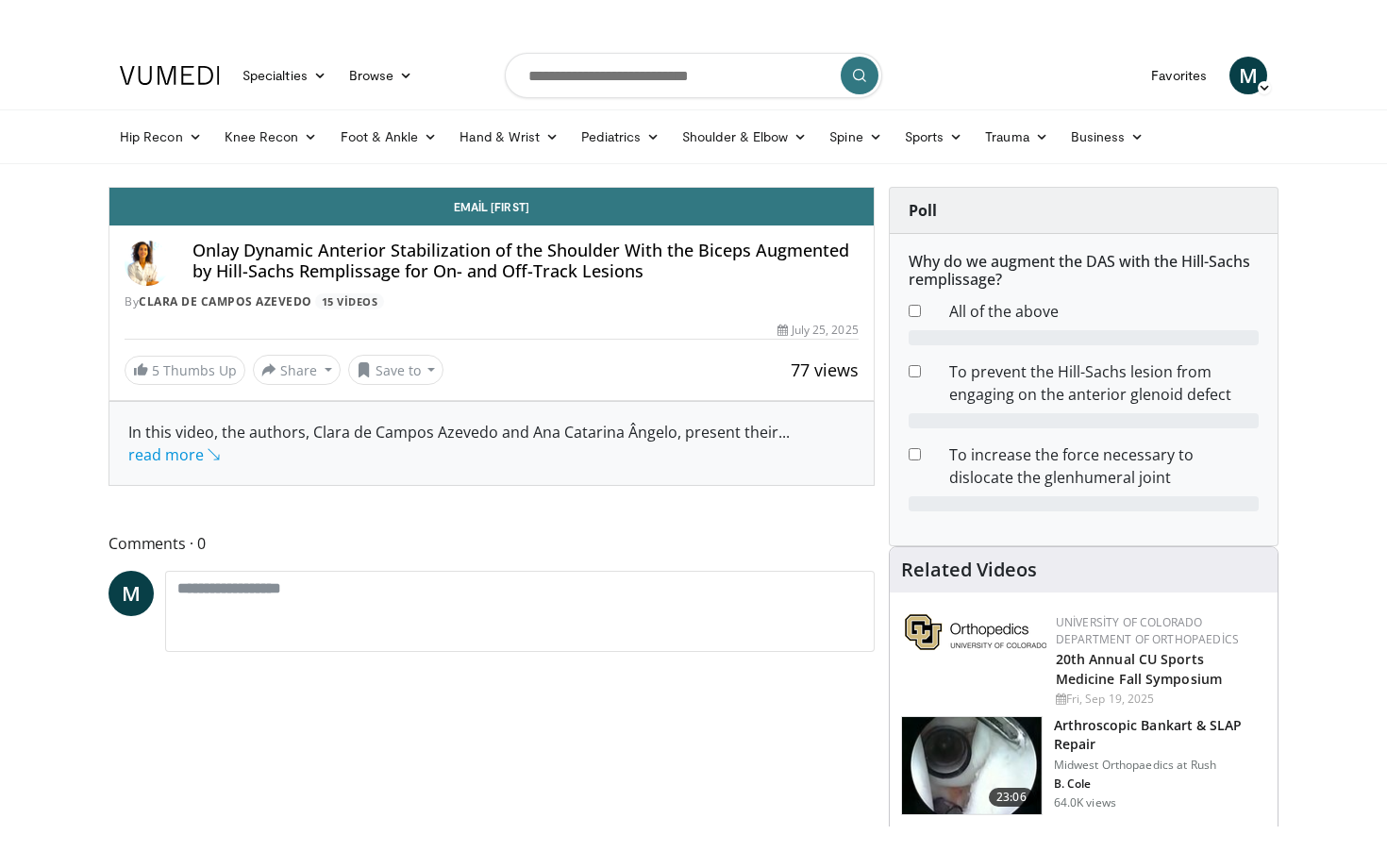 scroll, scrollTop: 0, scrollLeft: 0, axis: both 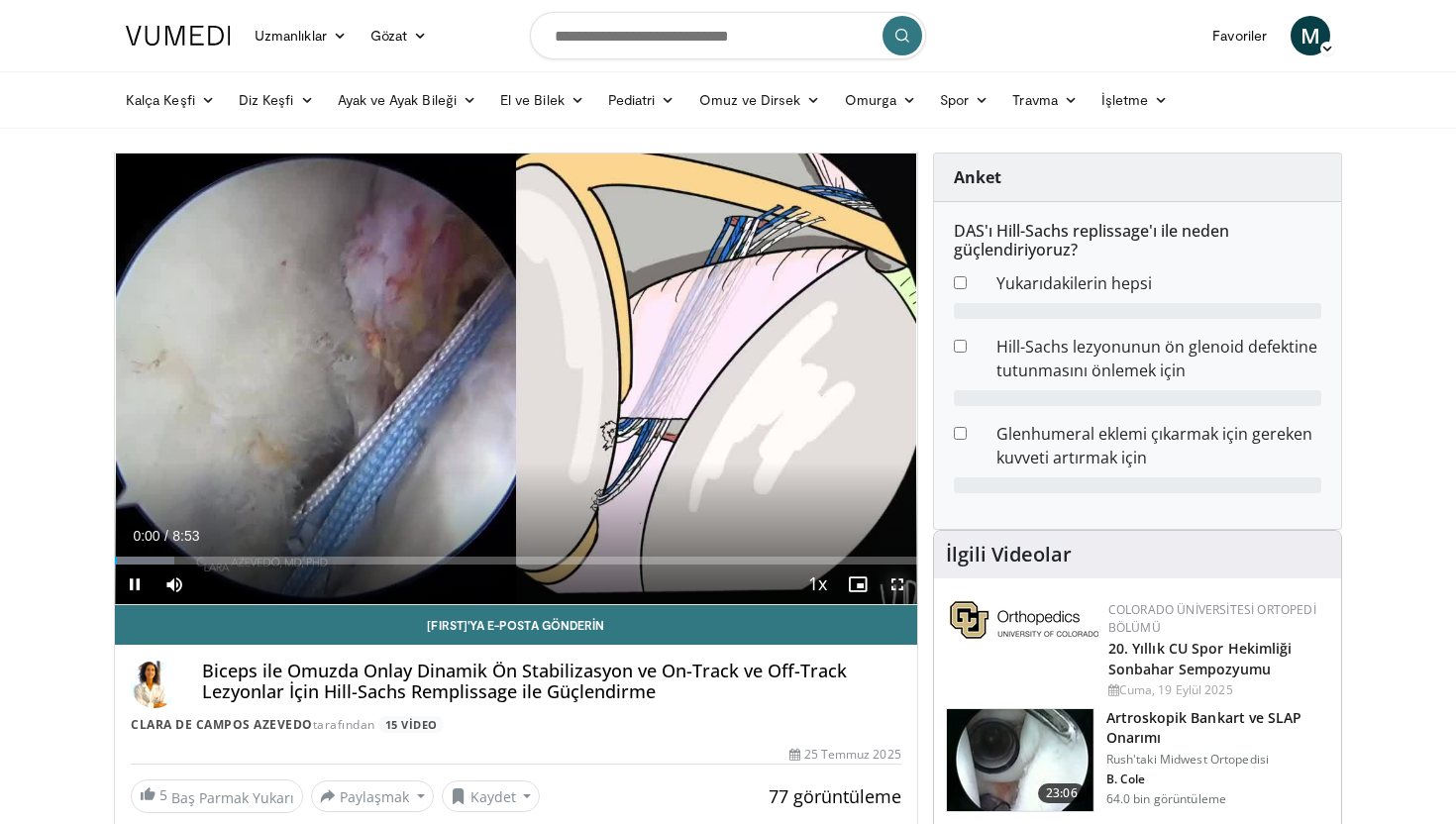 click at bounding box center [897, 584] 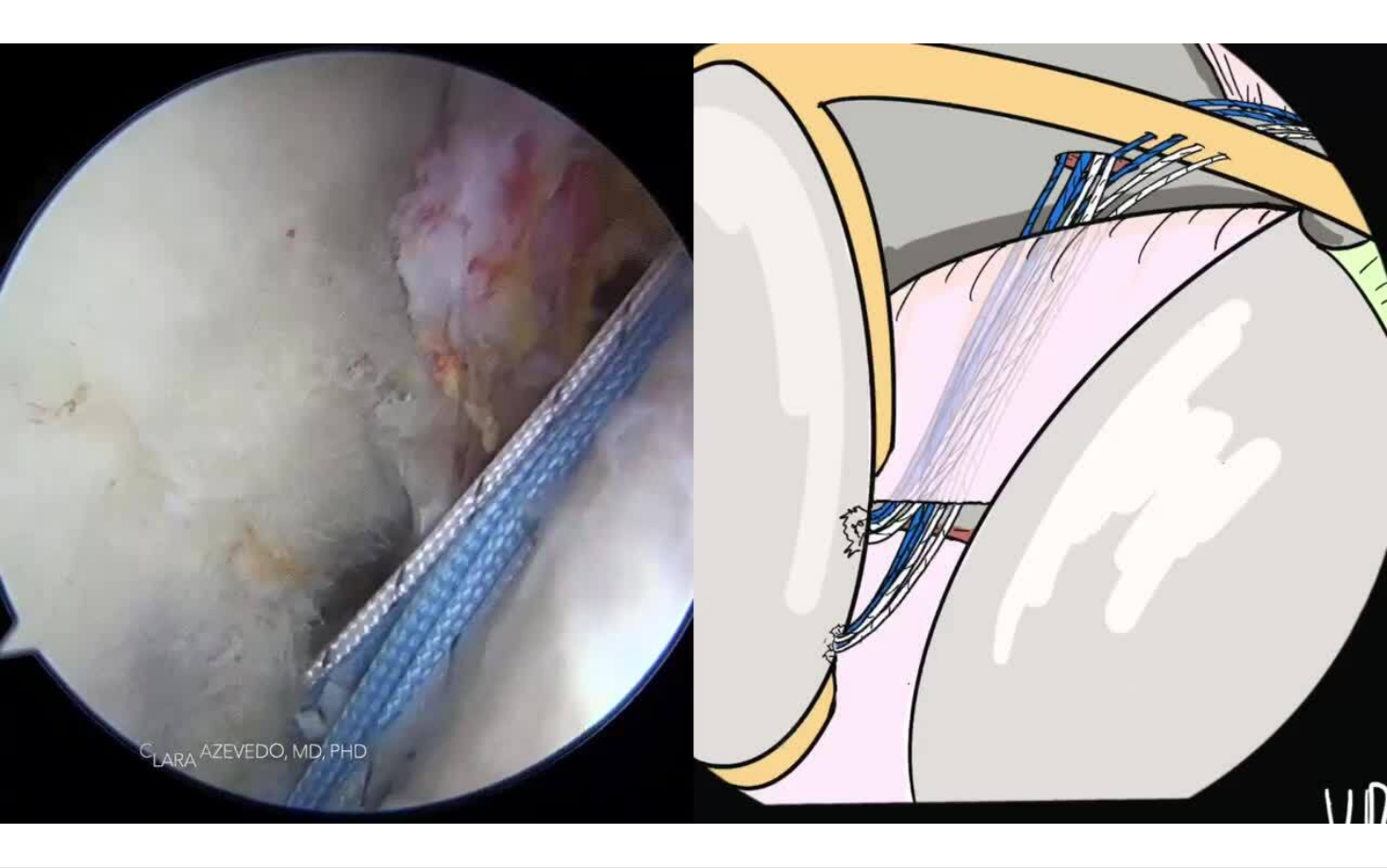 click on "10 seconds
Tap to unmute" at bounding box center (694, 433) 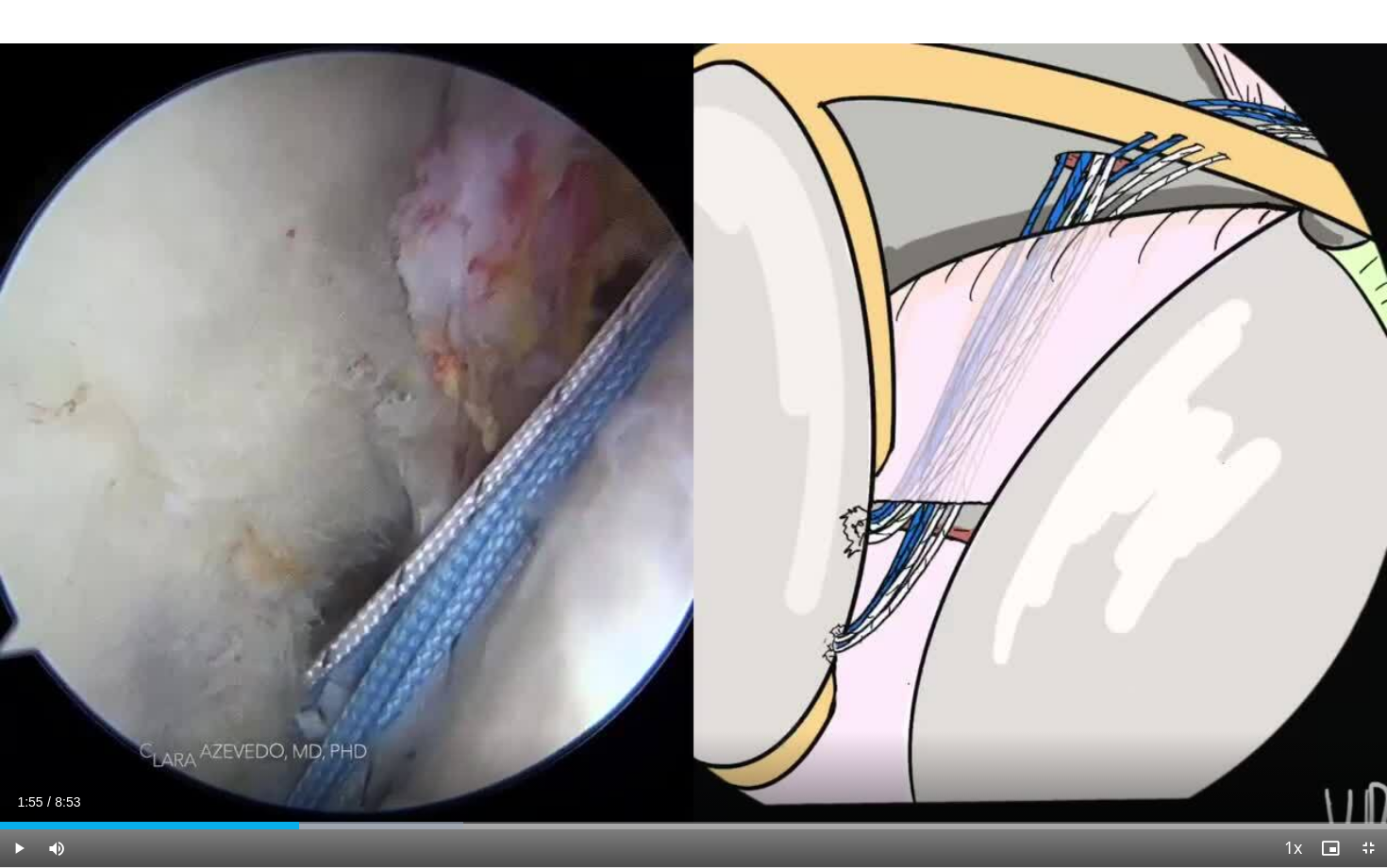 click on "10 seconds
Tap to unmute" at bounding box center [694, 433] 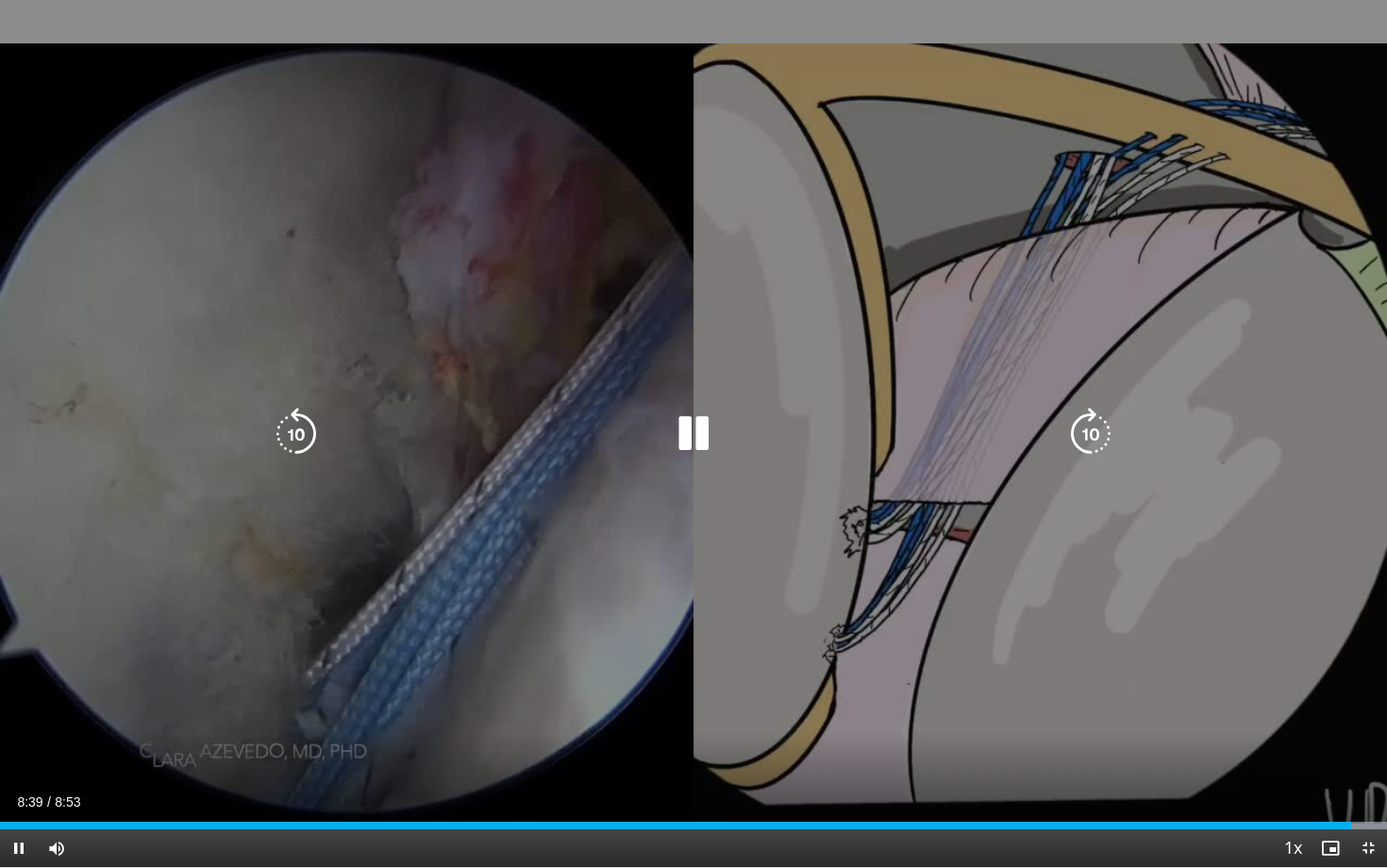 click on "10 seconds
Tap to unmute" at bounding box center [694, 433] 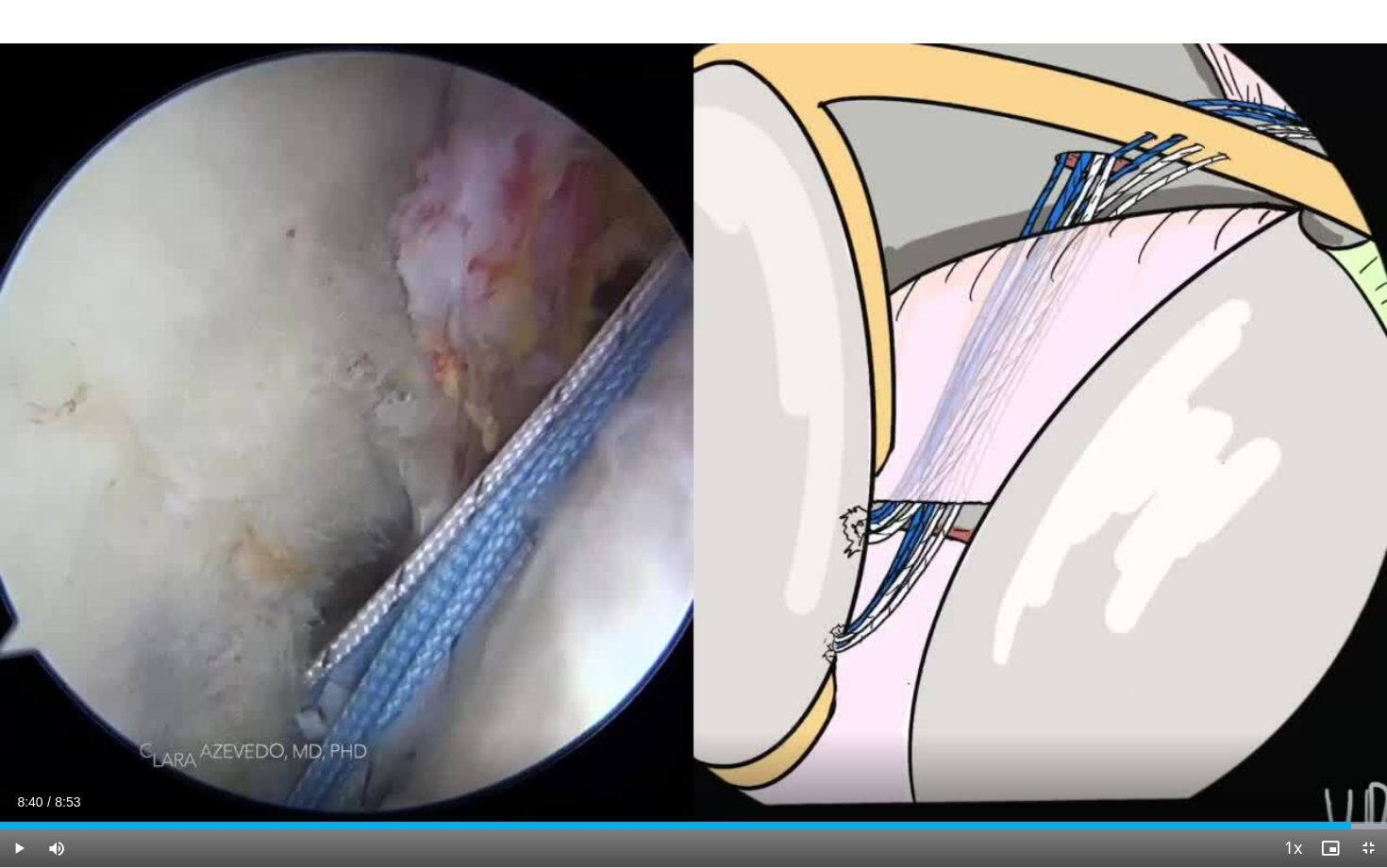 click on "10 seconds
Tap to unmute" at bounding box center [694, 433] 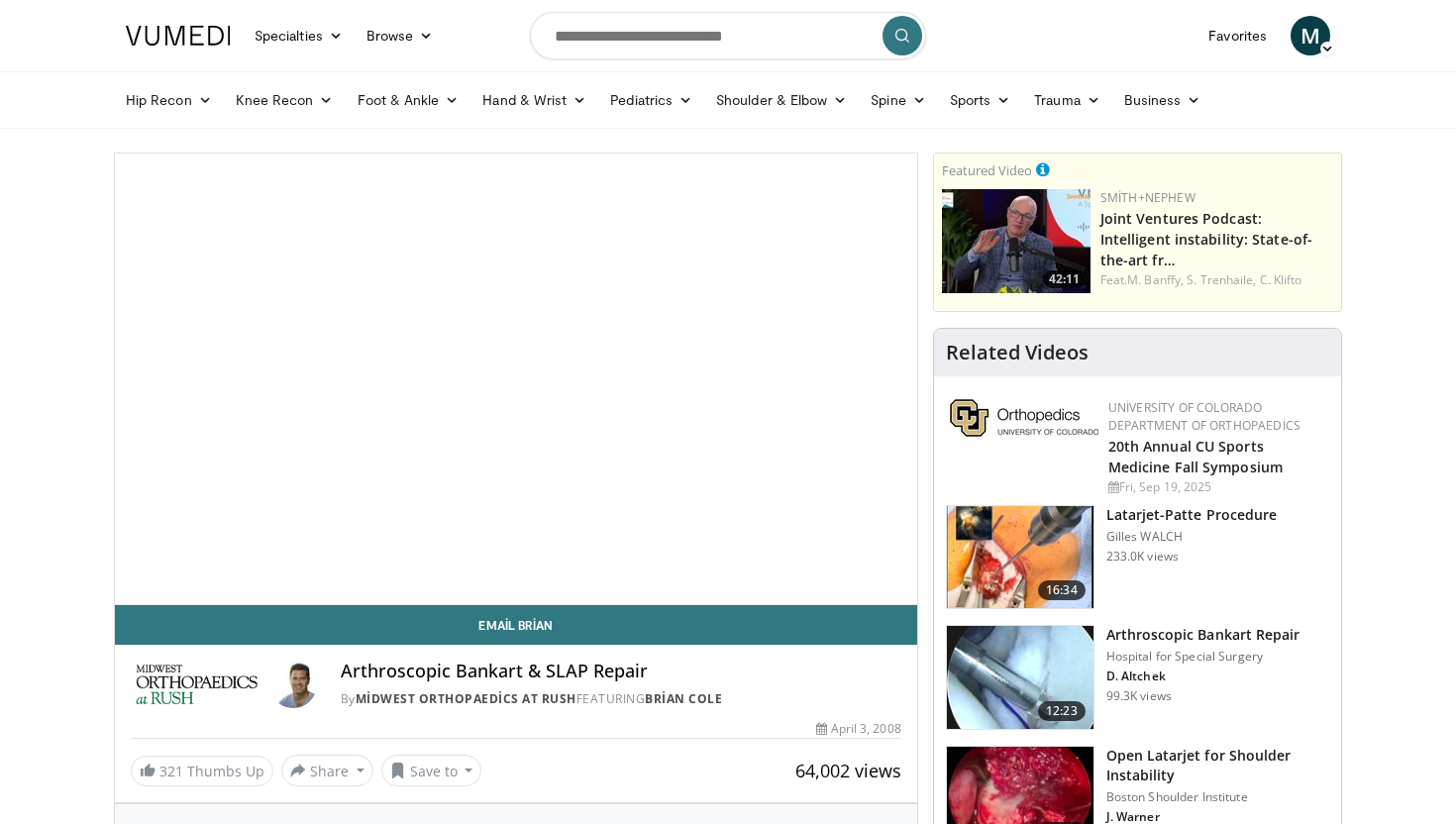 scroll, scrollTop: 0, scrollLeft: 0, axis: both 